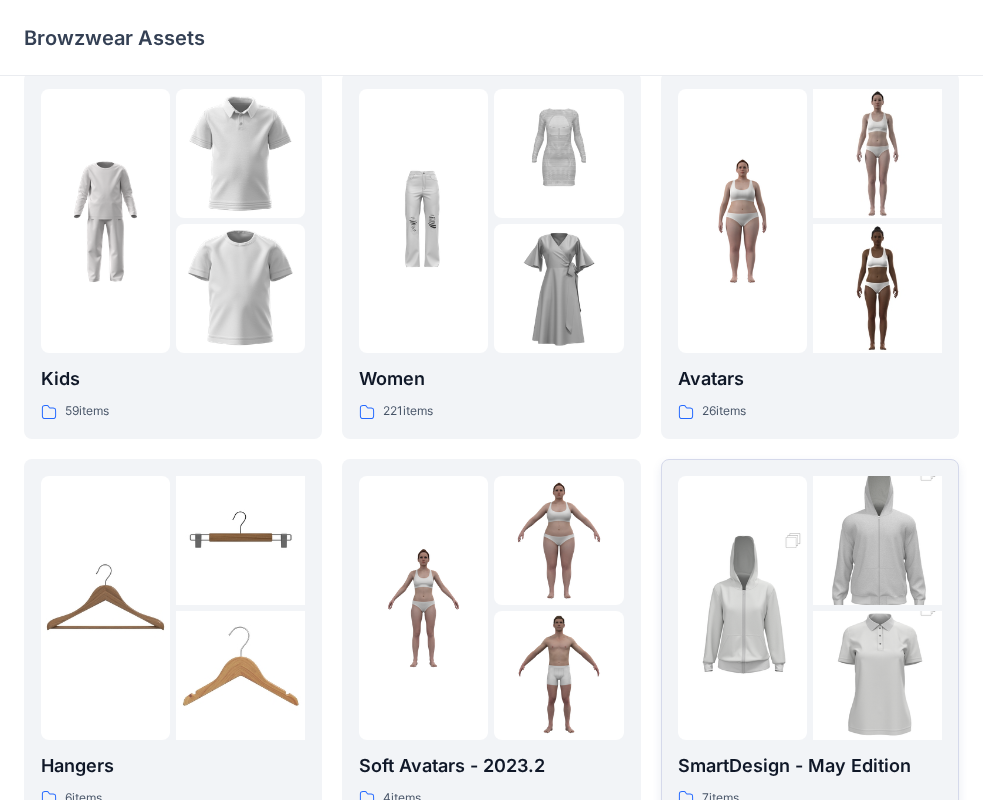 scroll, scrollTop: 0, scrollLeft: 0, axis: both 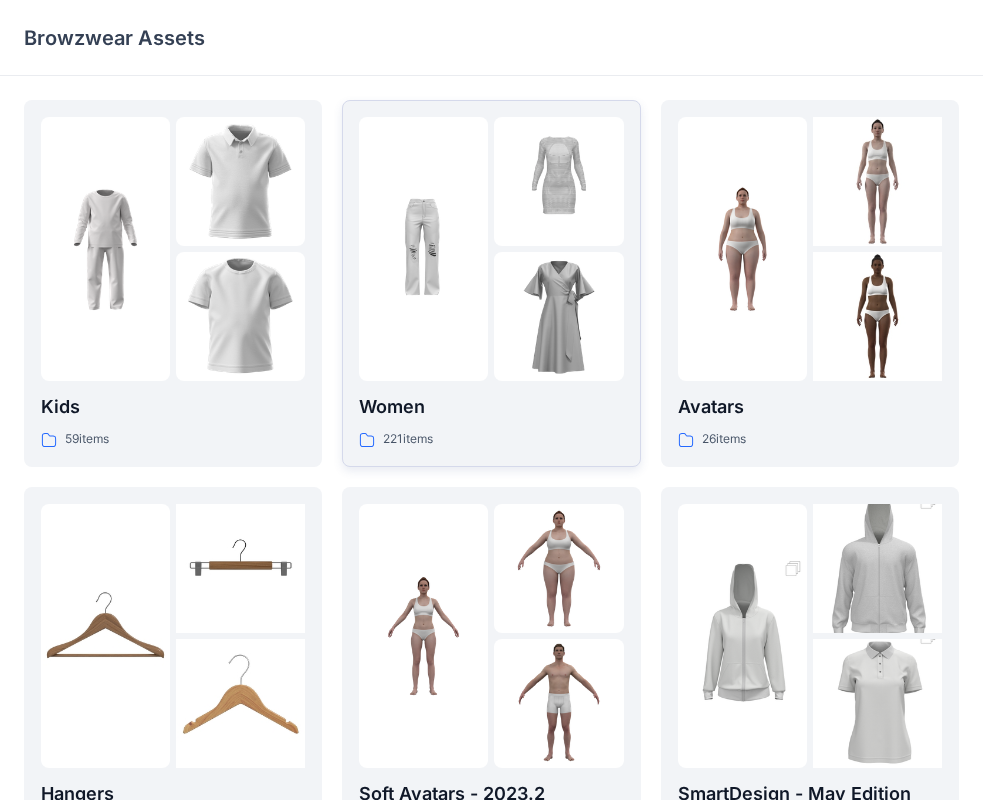 click at bounding box center (558, 316) 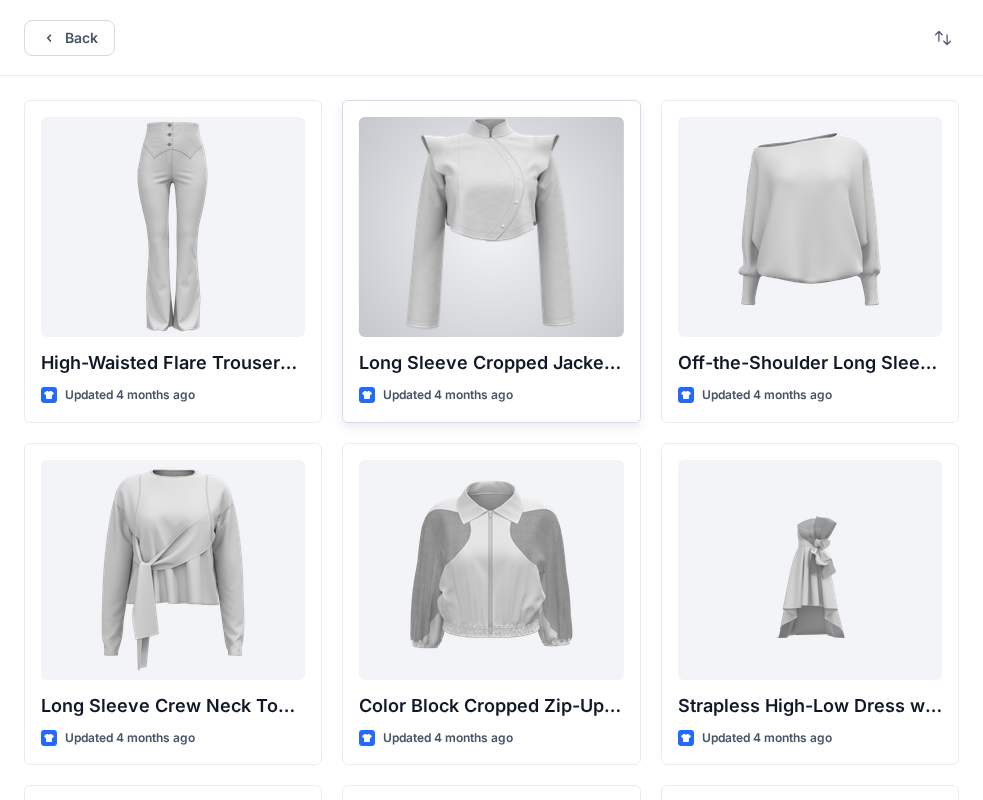 click at bounding box center (491, 227) 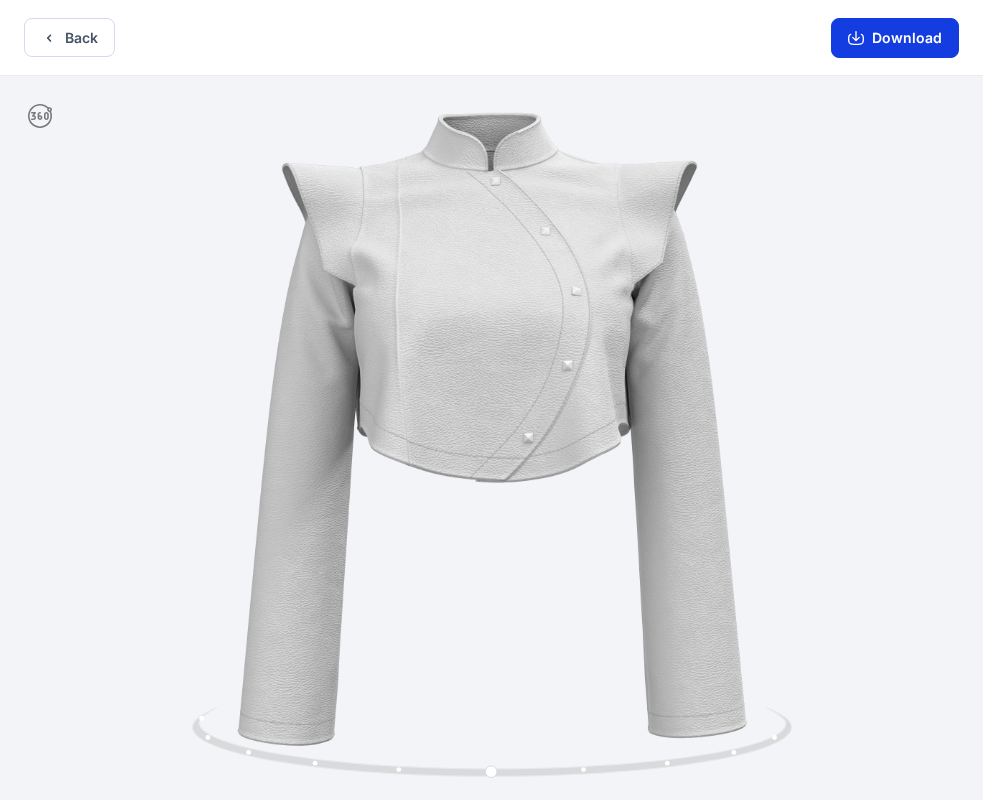 click on "Download" at bounding box center [895, 38] 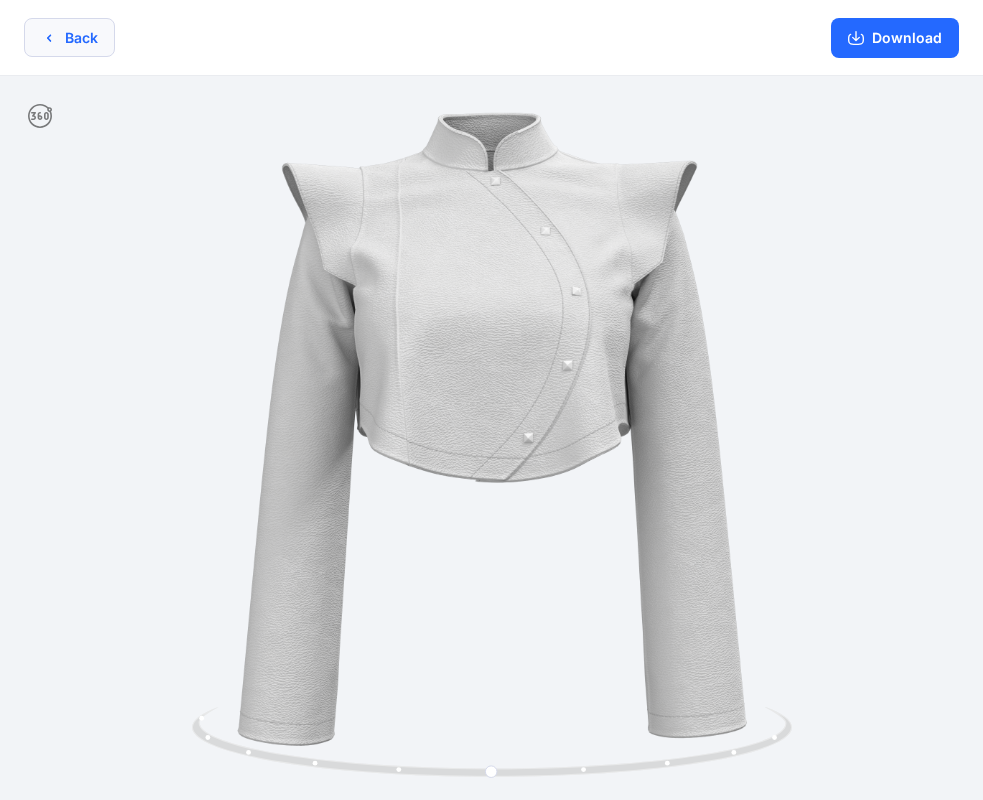 click 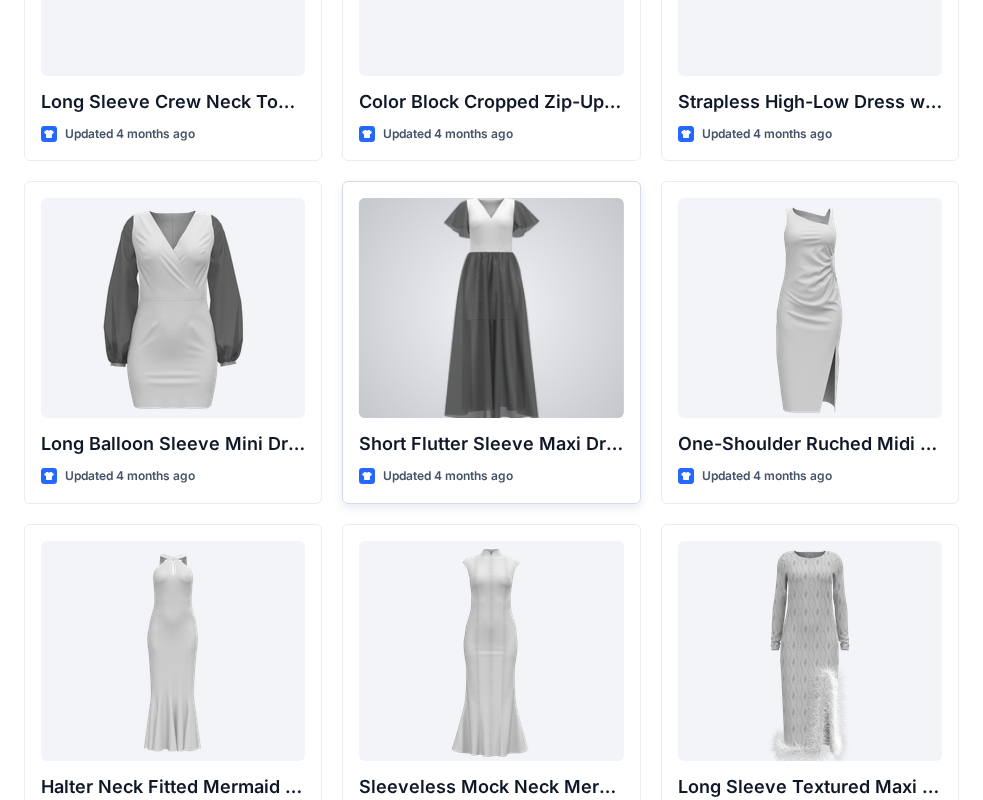 scroll, scrollTop: 746, scrollLeft: 0, axis: vertical 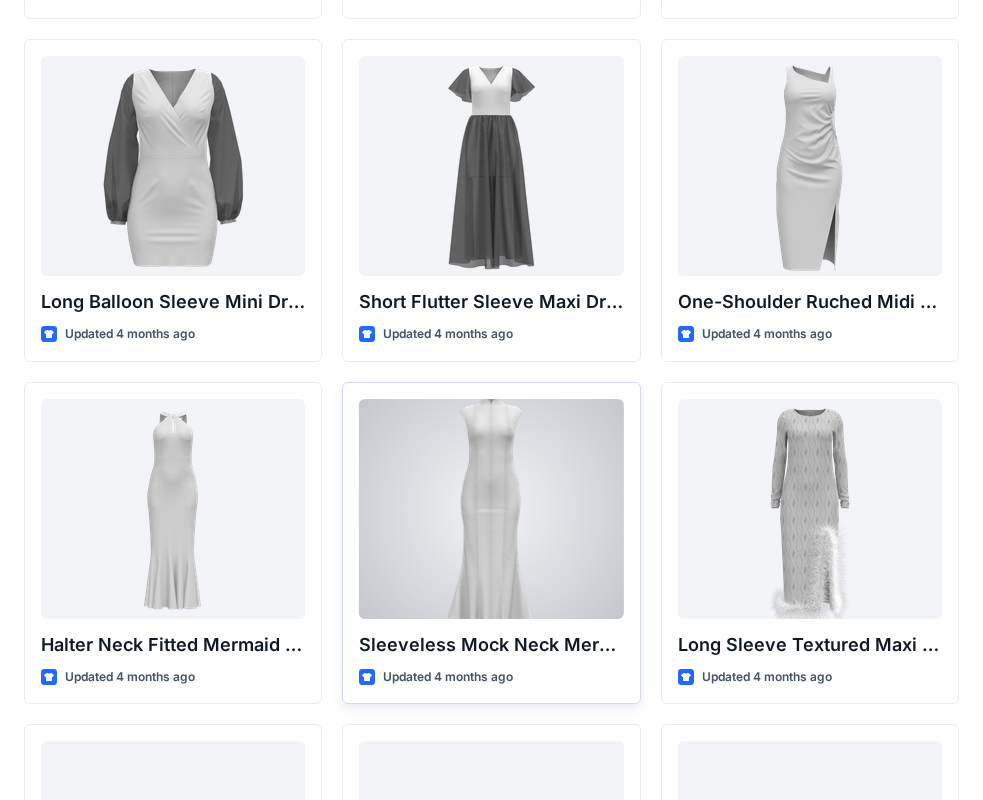 click at bounding box center (491, 509) 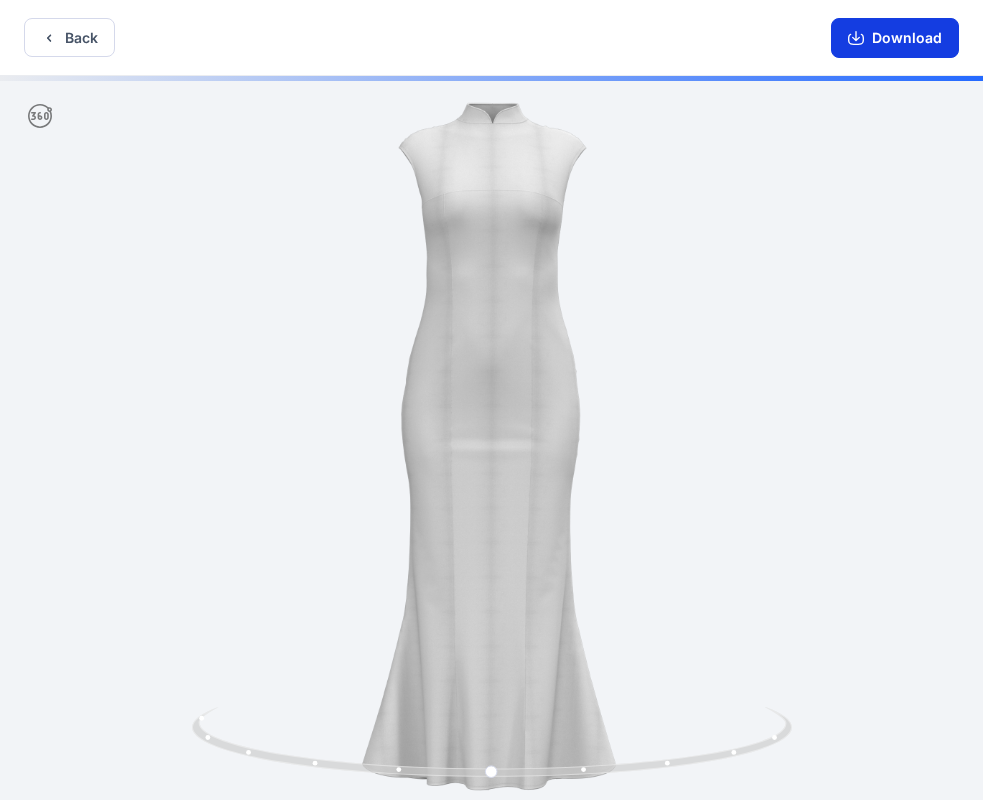 click on "Download" at bounding box center (895, 38) 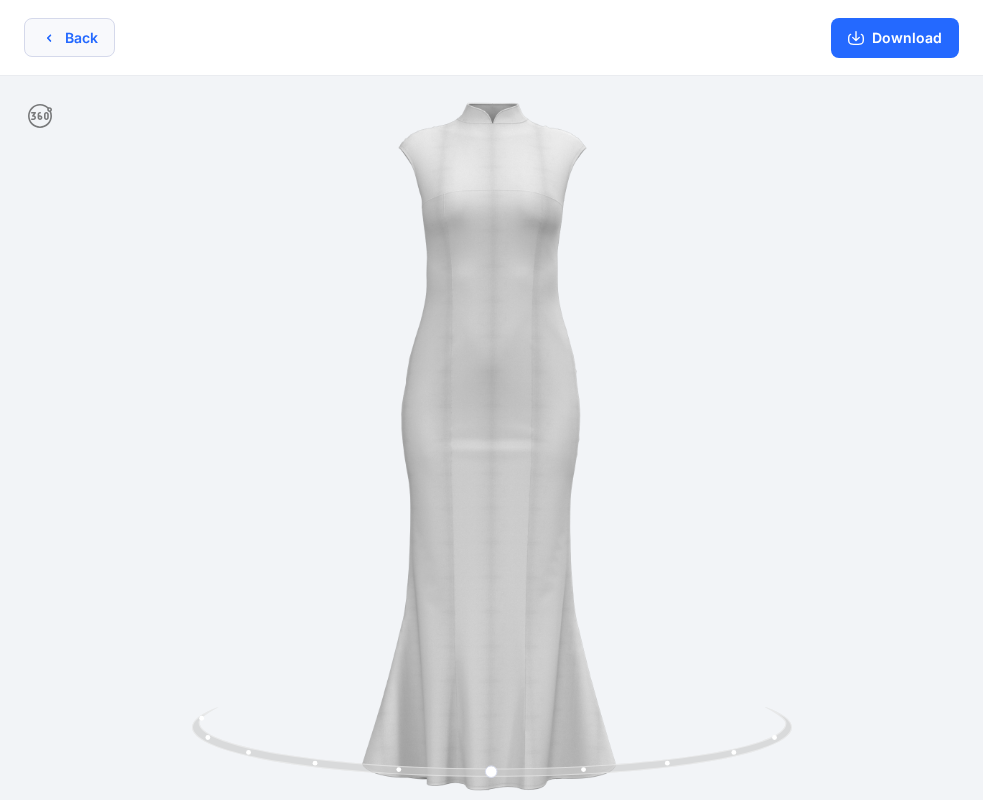 click 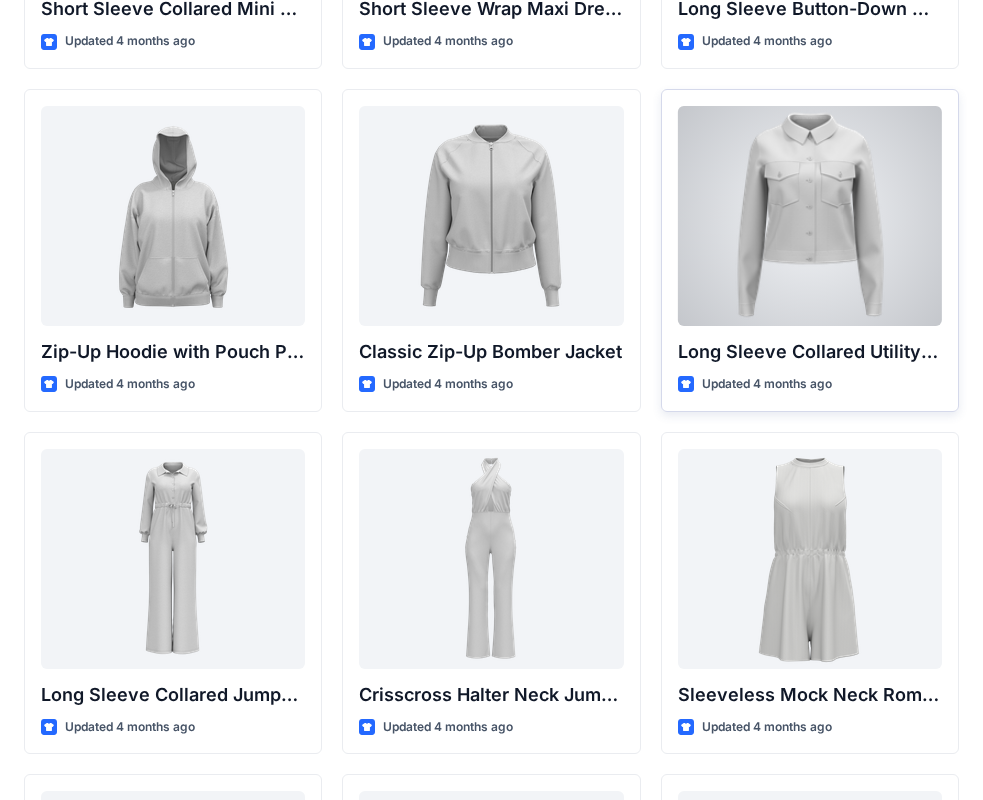 scroll, scrollTop: 3787, scrollLeft: 0, axis: vertical 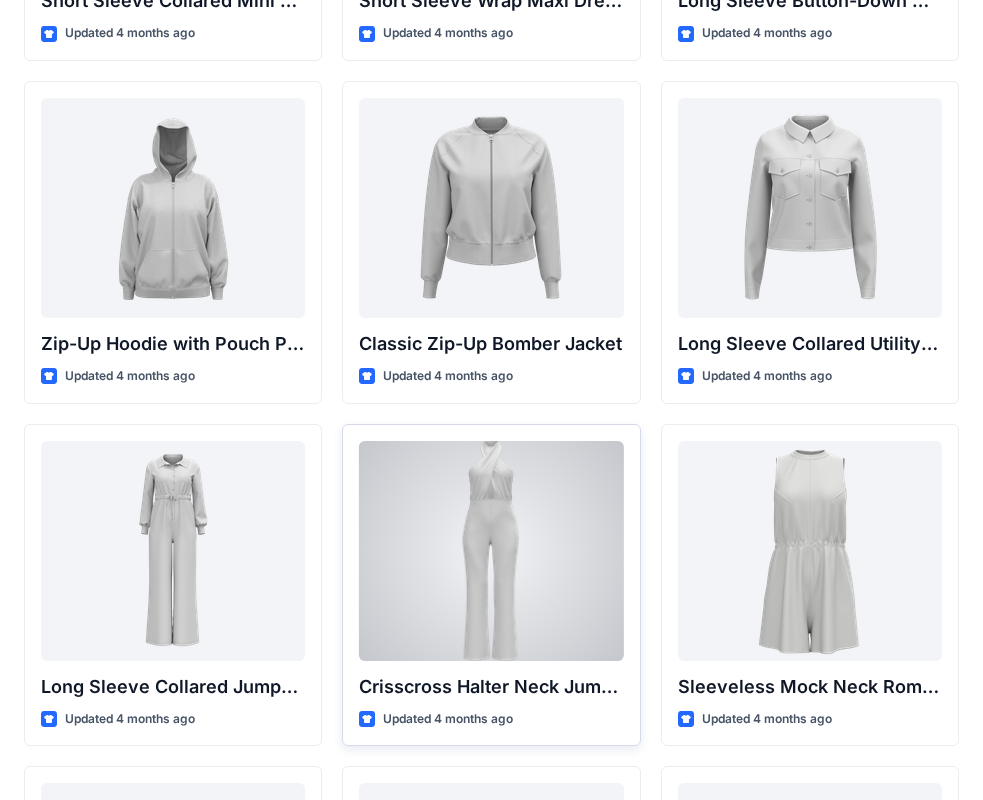 click at bounding box center [491, 551] 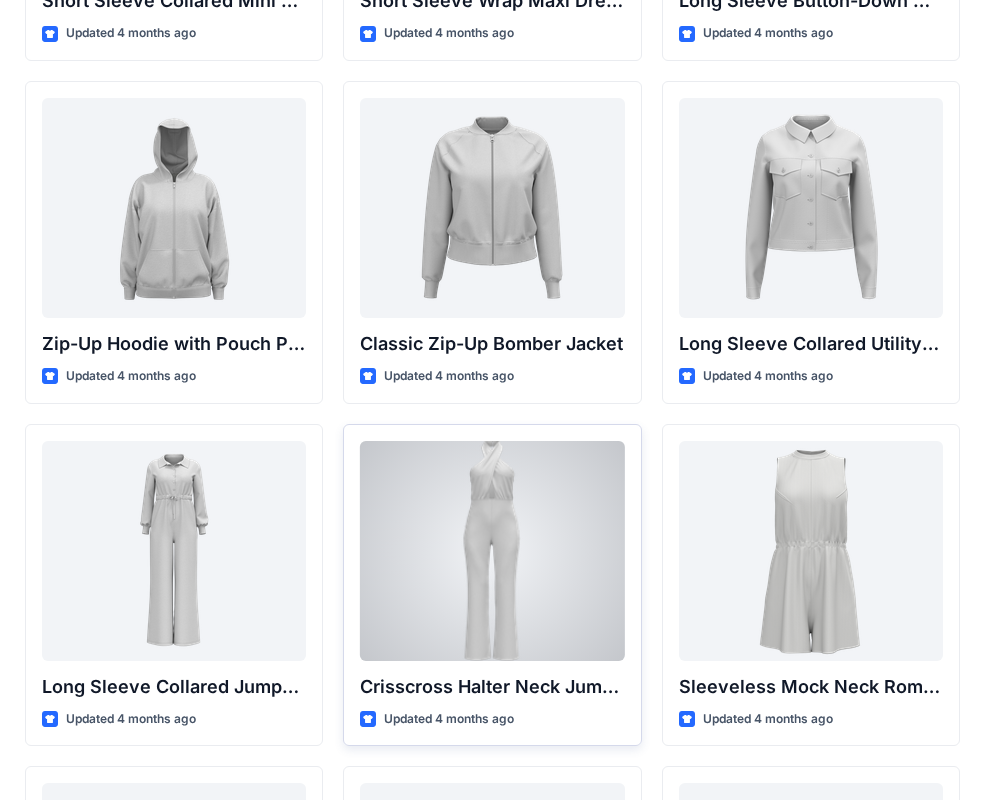 scroll, scrollTop: 0, scrollLeft: 0, axis: both 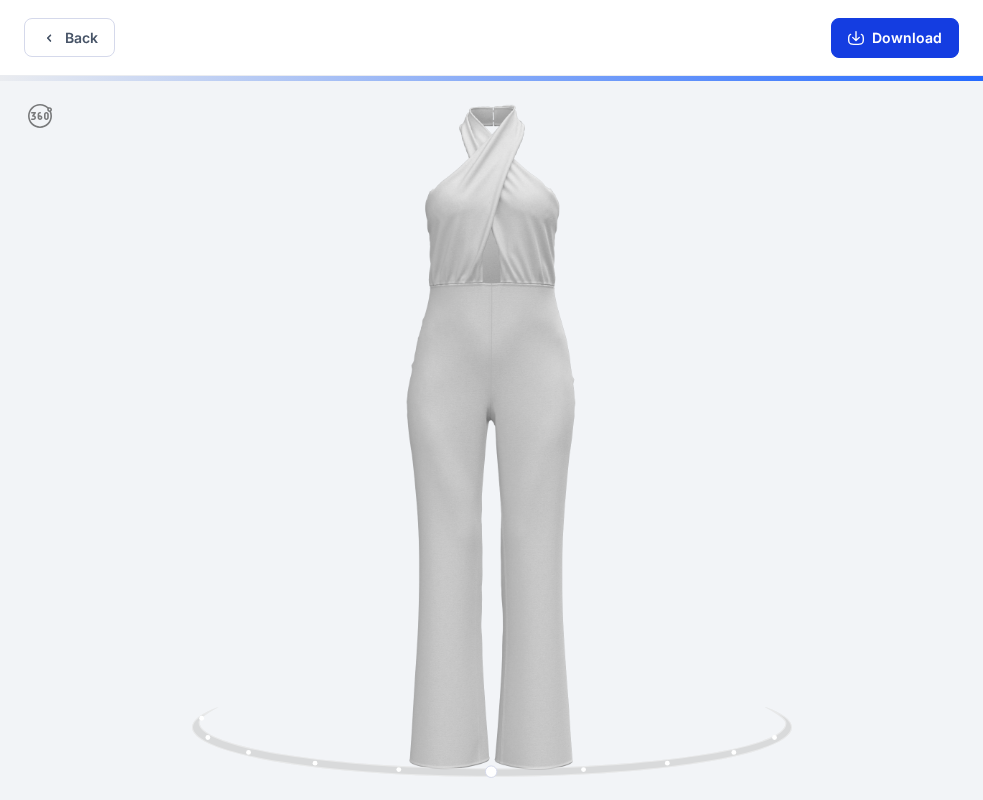 click on "Download" at bounding box center (895, 38) 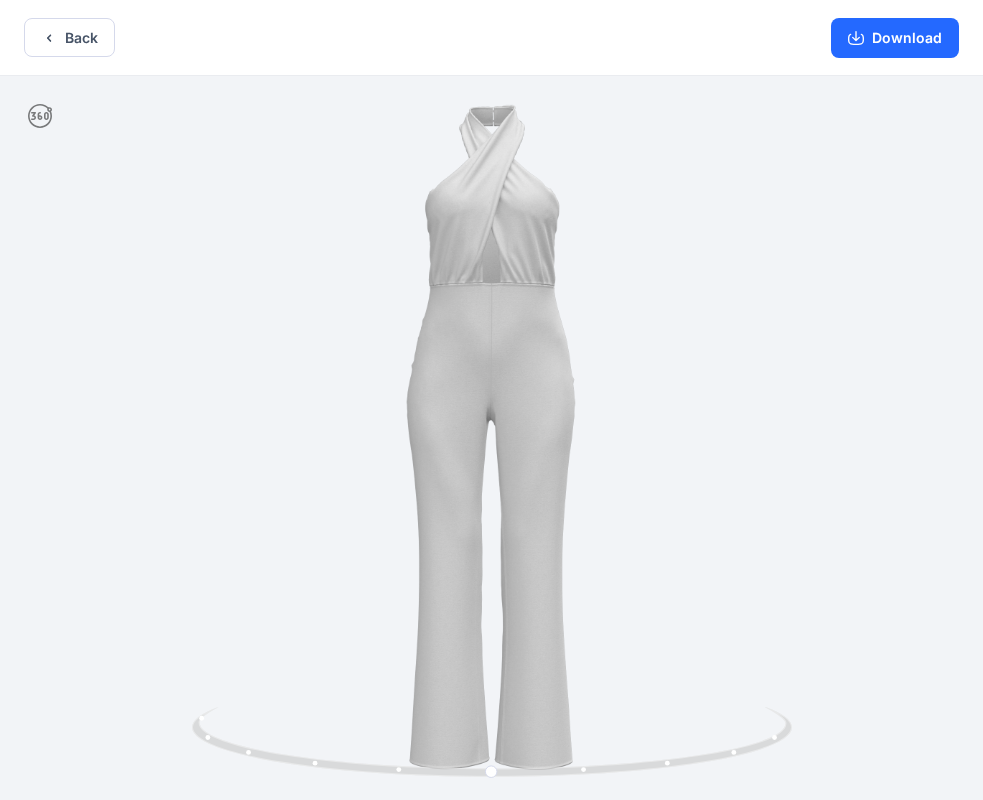 click 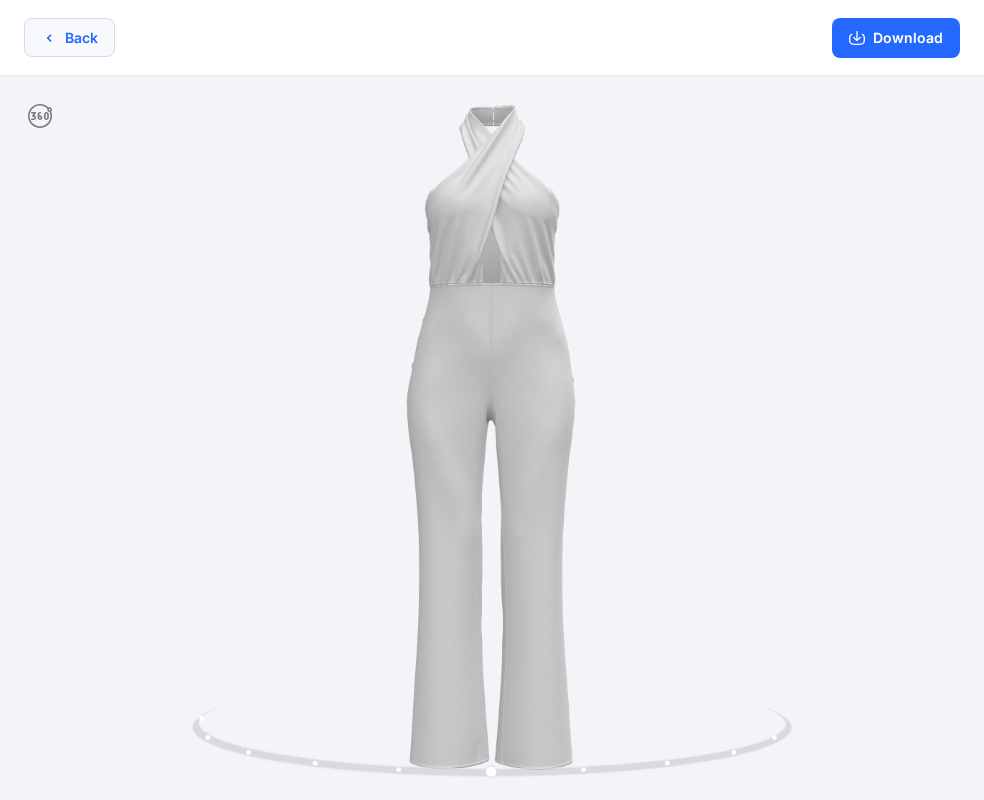 click on "Back" at bounding box center [69, 37] 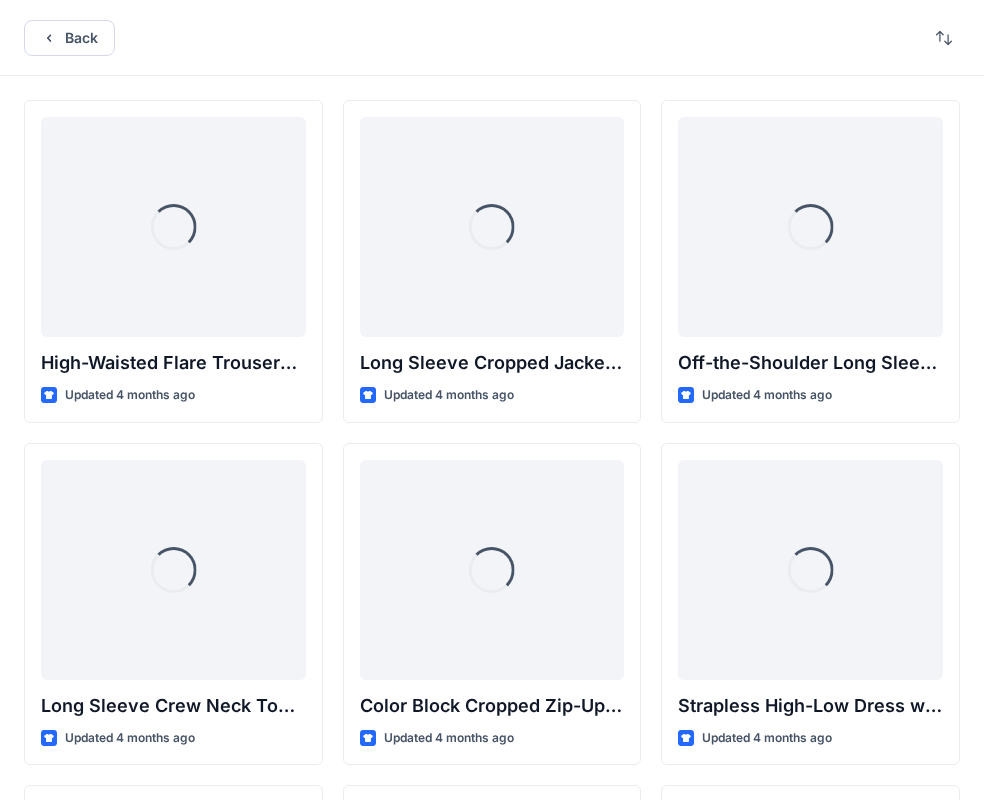 scroll, scrollTop: 3787, scrollLeft: 0, axis: vertical 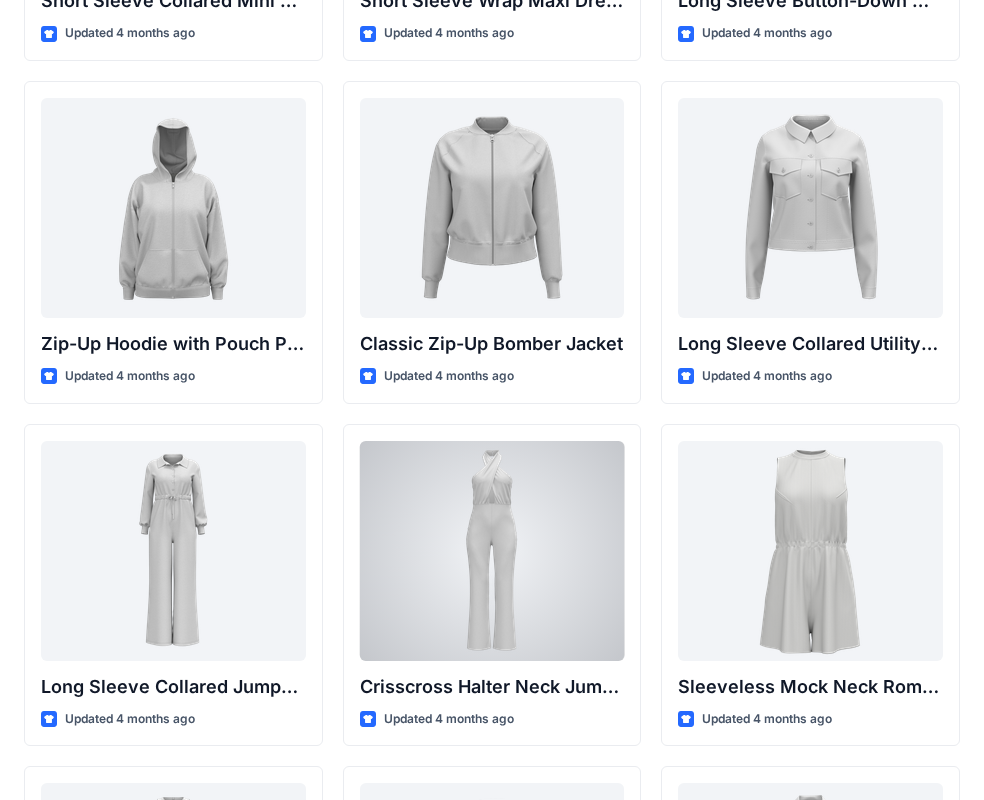 click at bounding box center (492, 551) 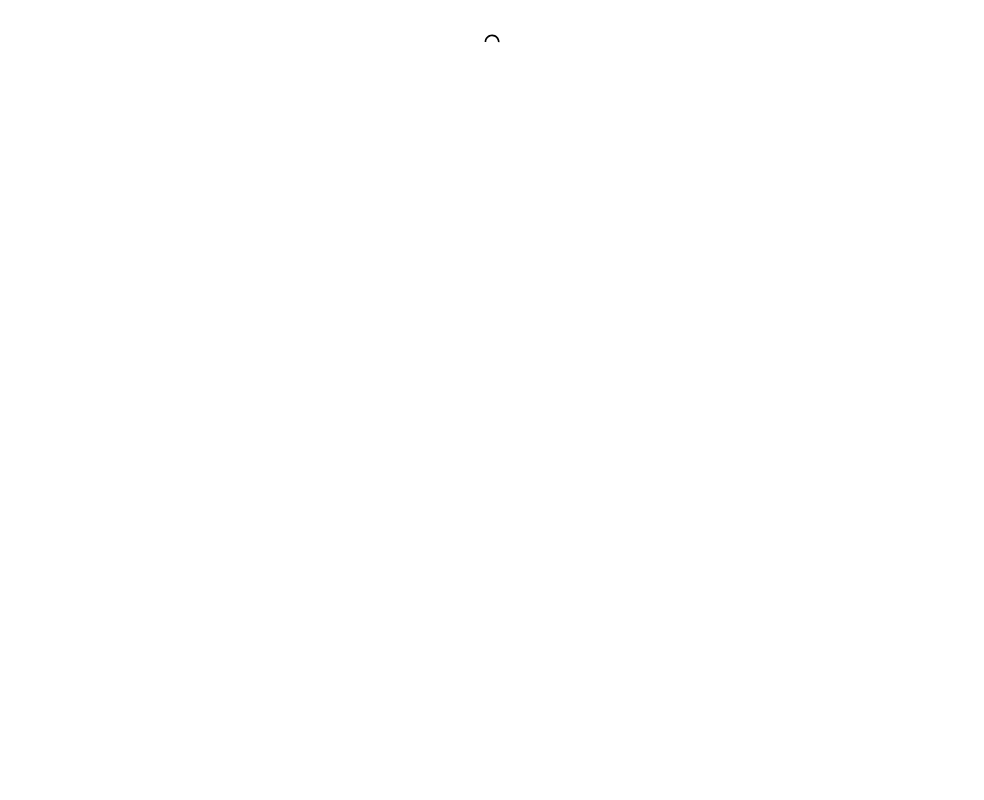scroll, scrollTop: 0, scrollLeft: 0, axis: both 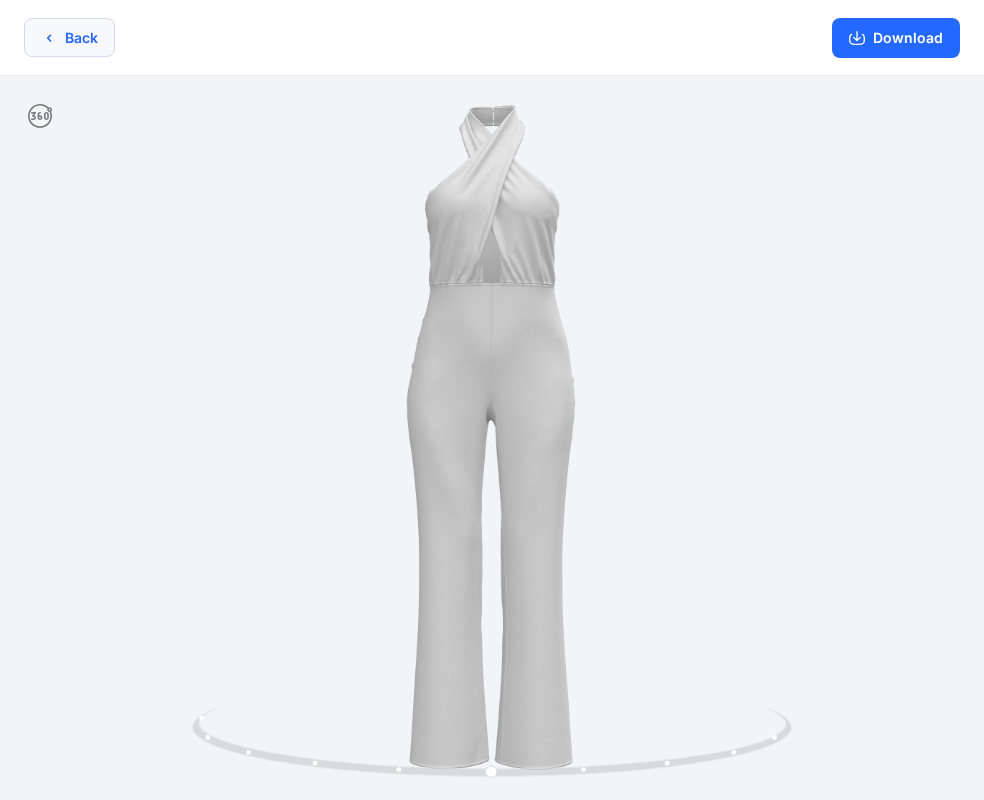 click 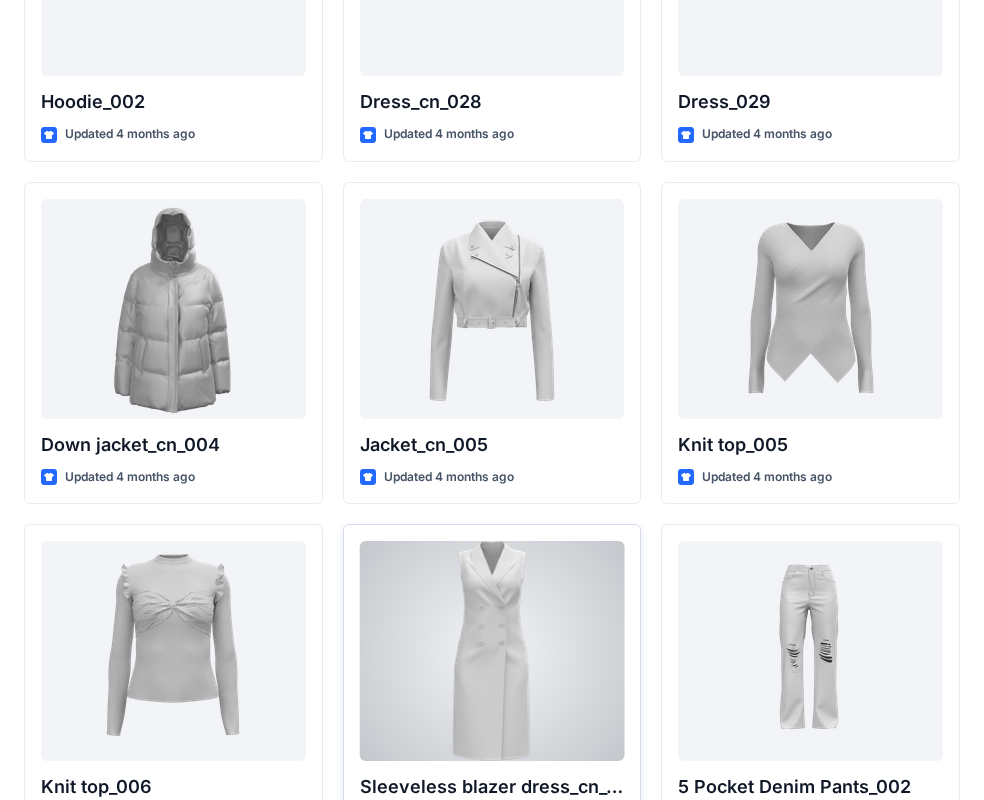scroll, scrollTop: 13078, scrollLeft: 0, axis: vertical 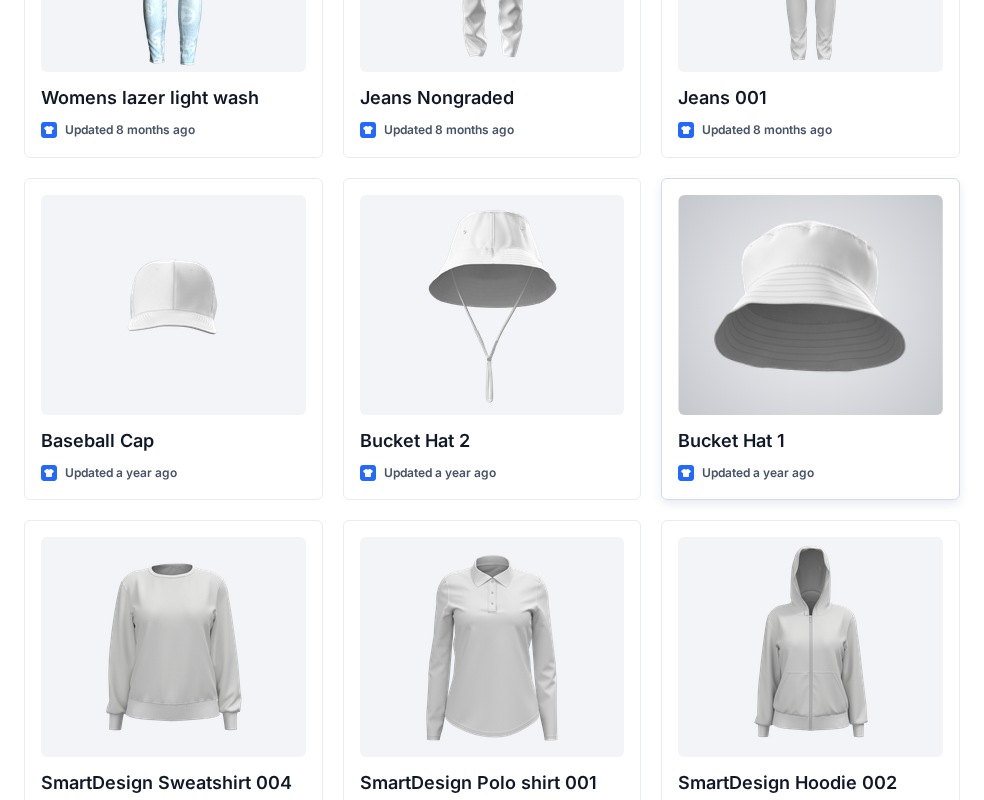 click at bounding box center (810, 305) 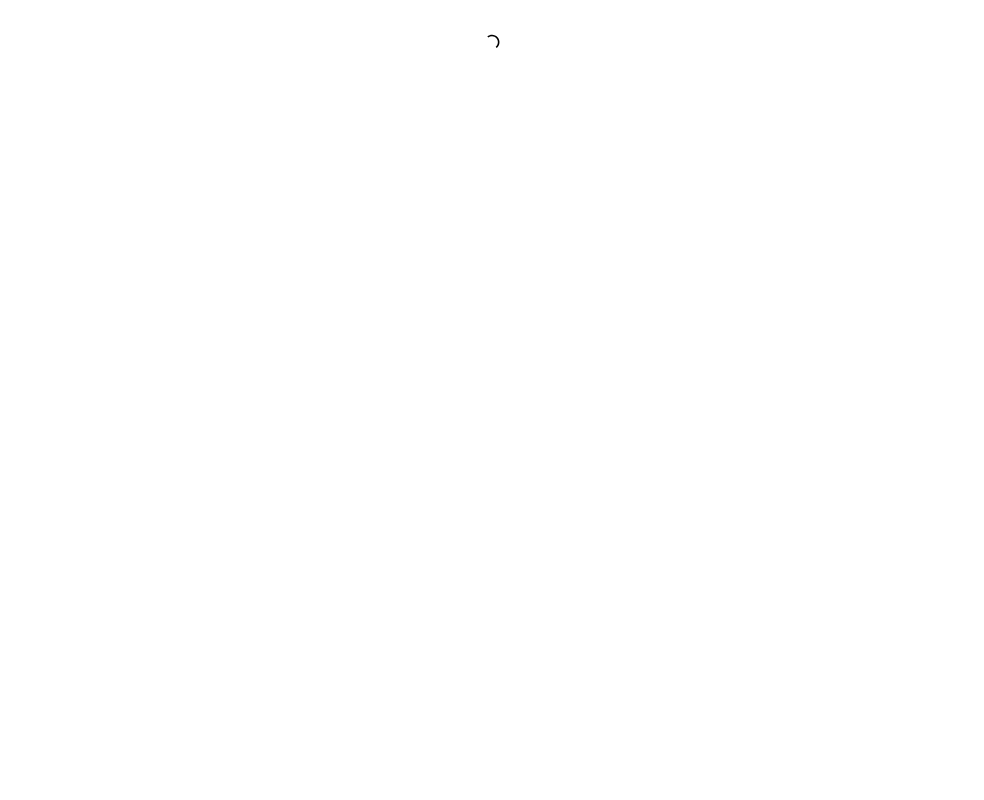 scroll, scrollTop: 0, scrollLeft: 0, axis: both 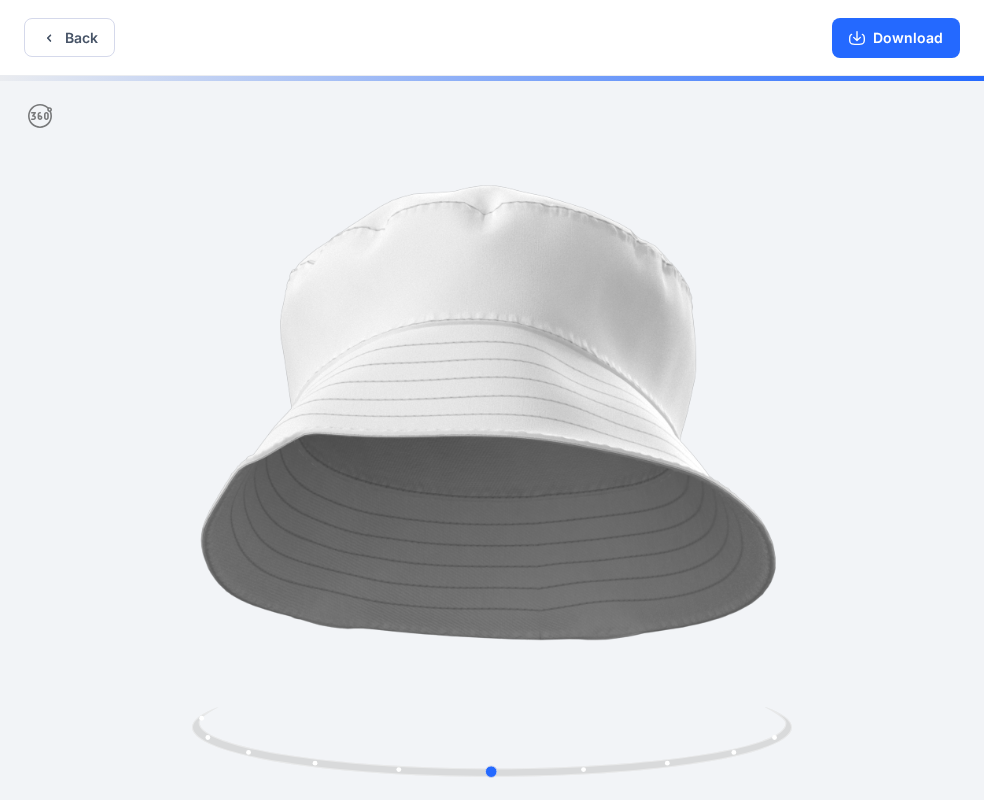 click at bounding box center [492, 440] 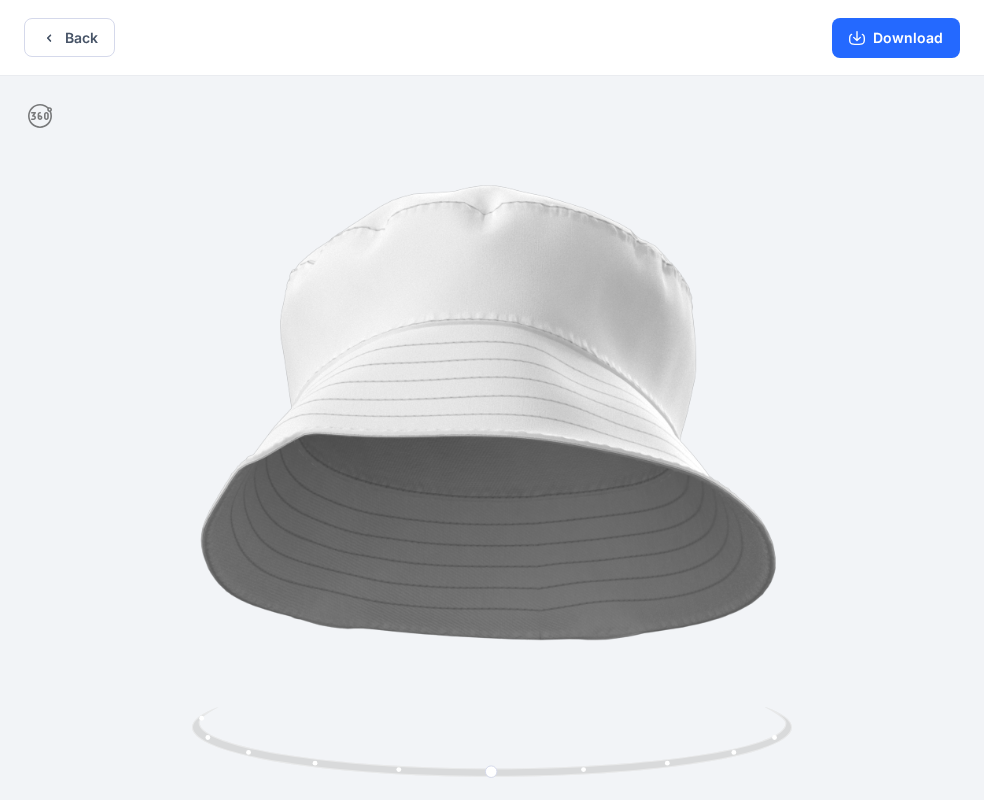 click 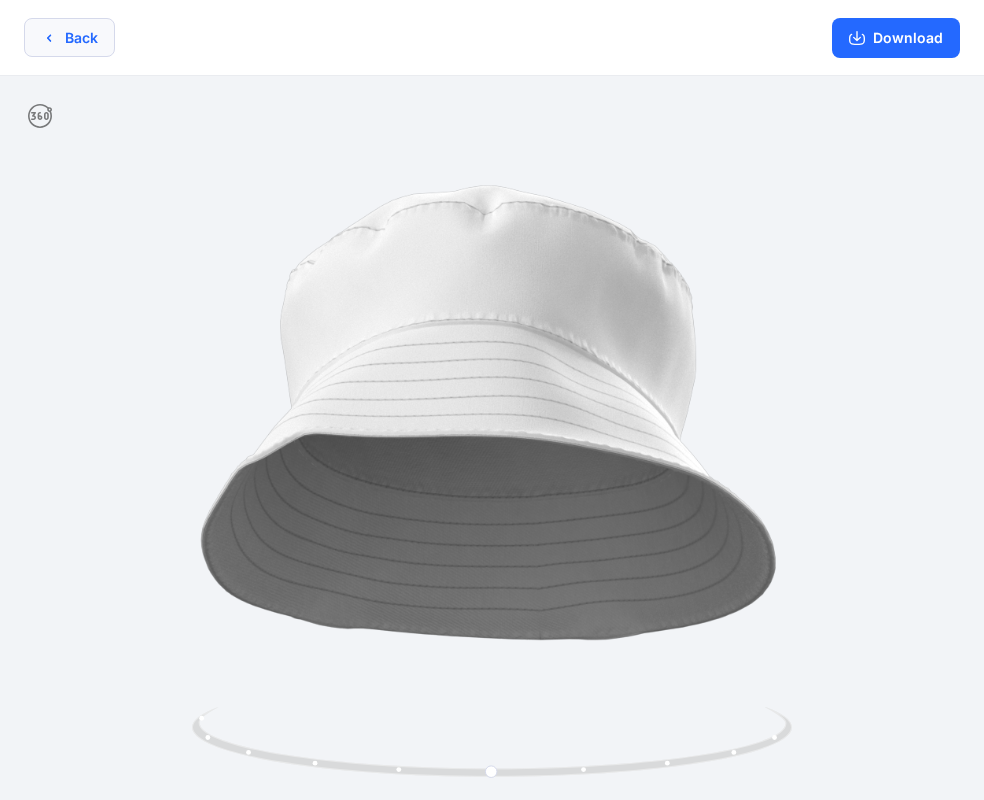 click on "Back" at bounding box center [69, 37] 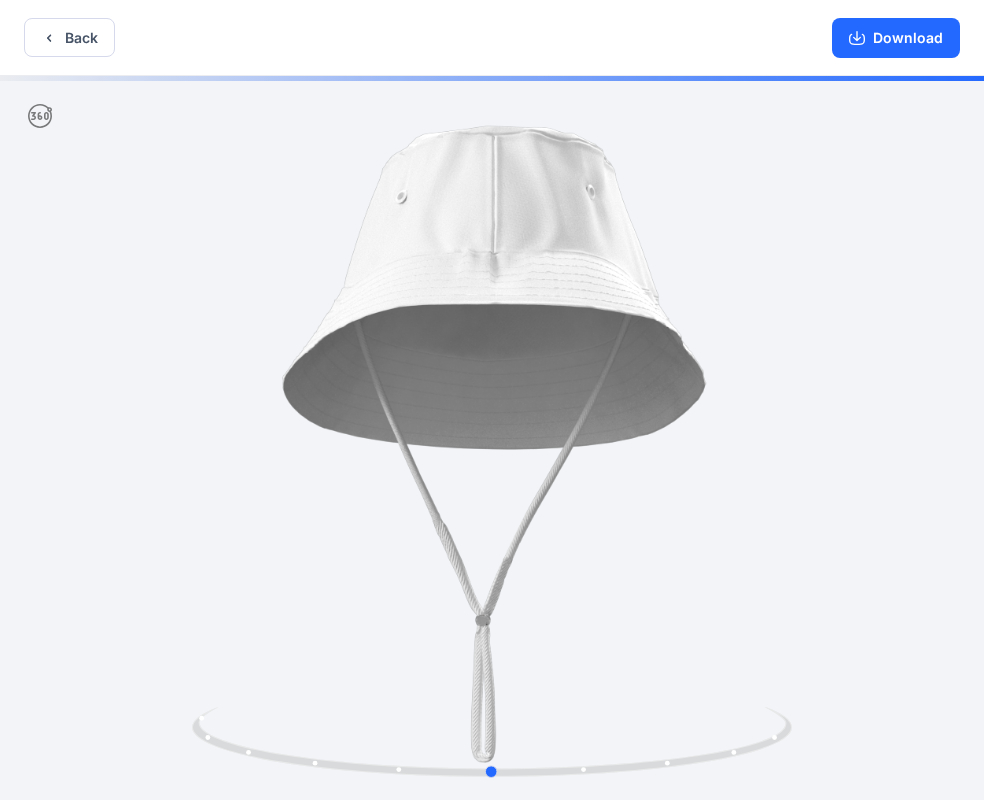 click at bounding box center [492, 440] 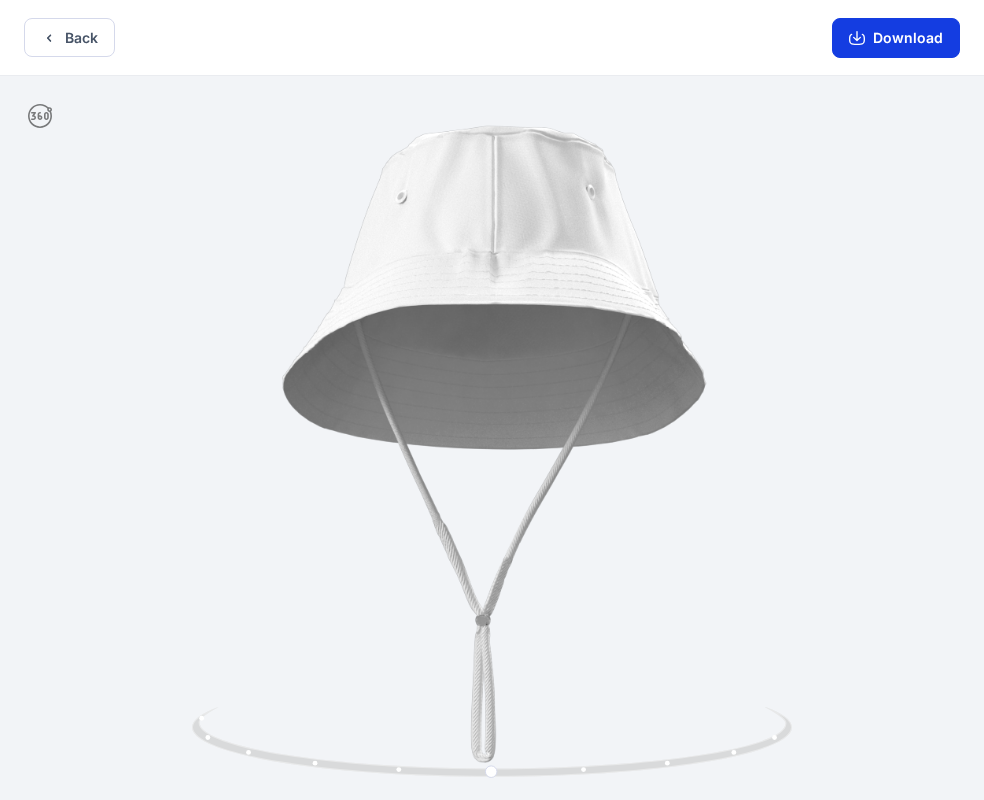 click on "Download" at bounding box center [896, 38] 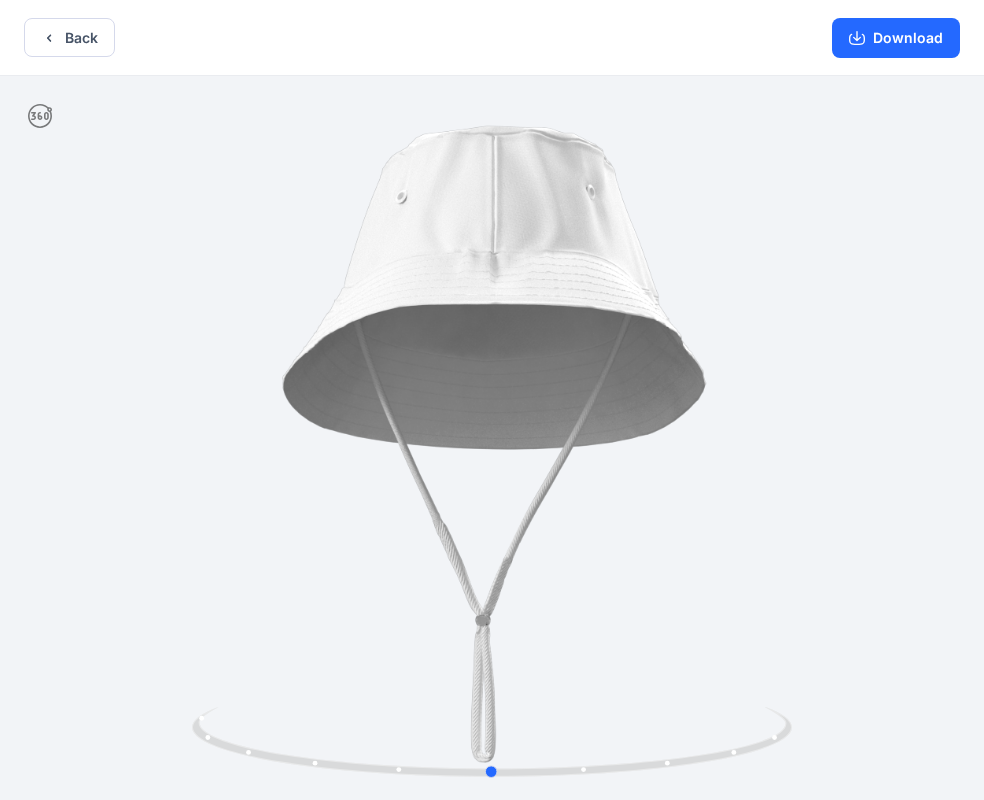 drag, startPoint x: 623, startPoint y: 188, endPoint x: 835, endPoint y: 65, distance: 245.09795 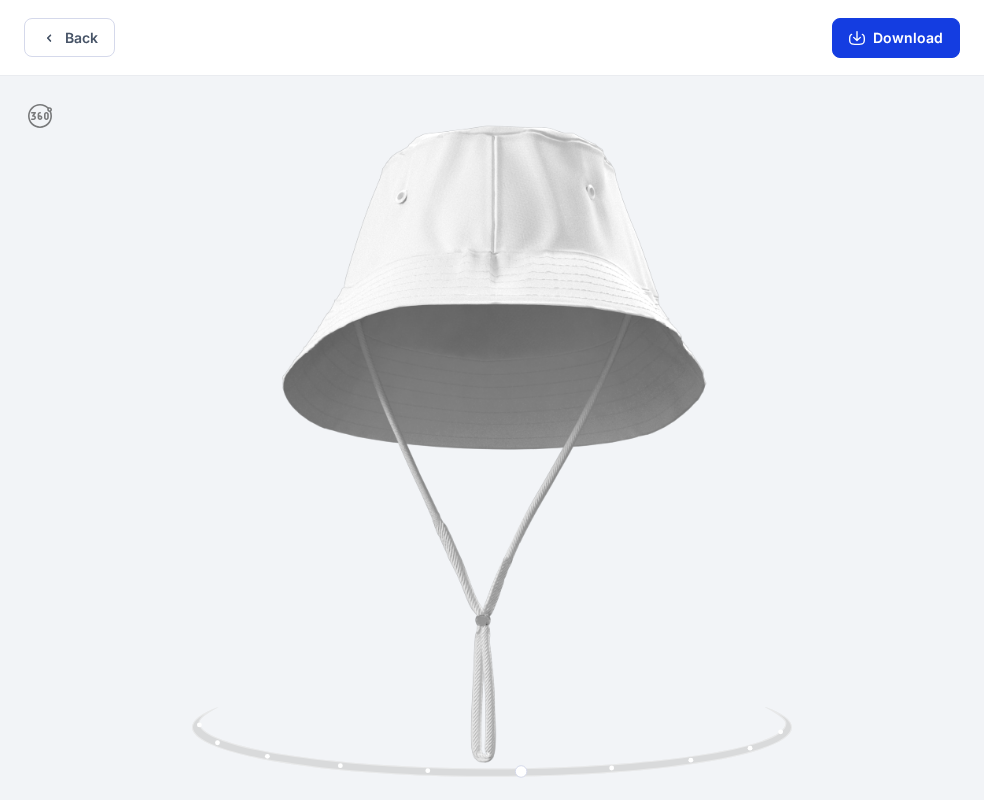 click 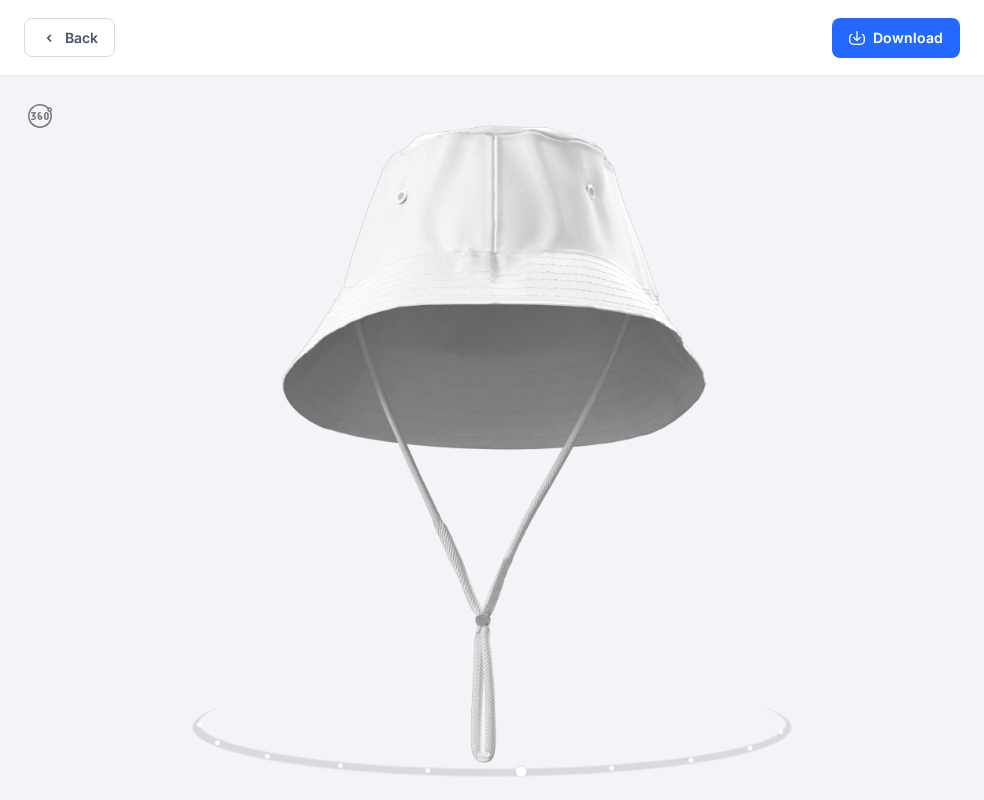click at bounding box center [492, 440] 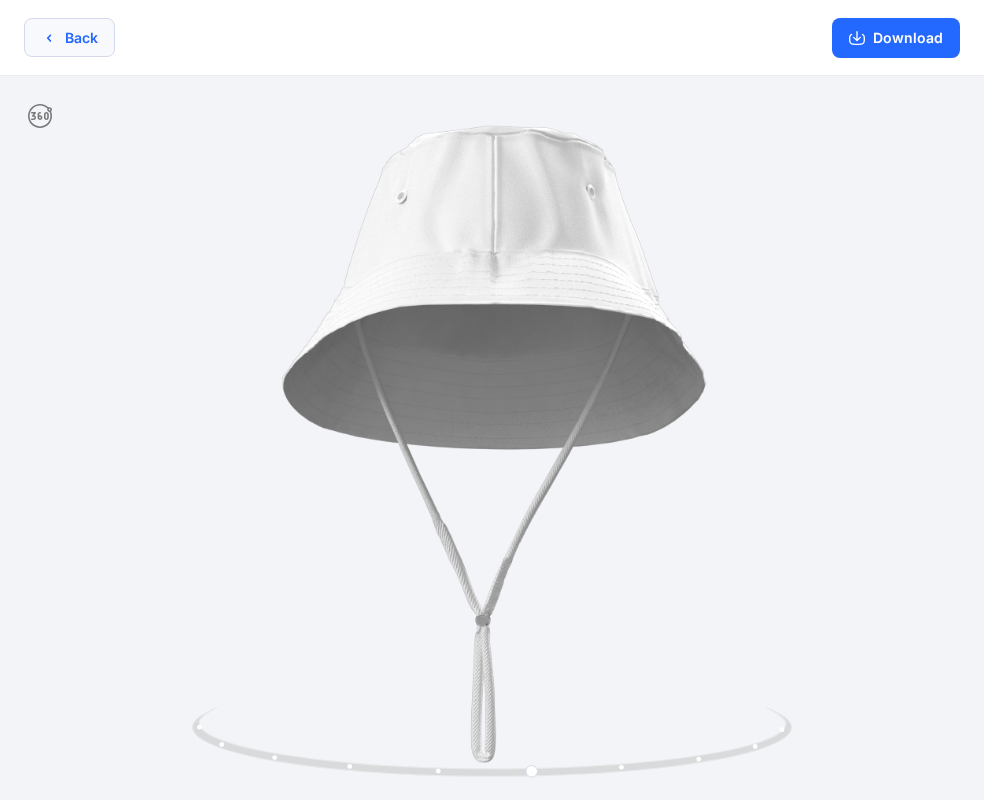click 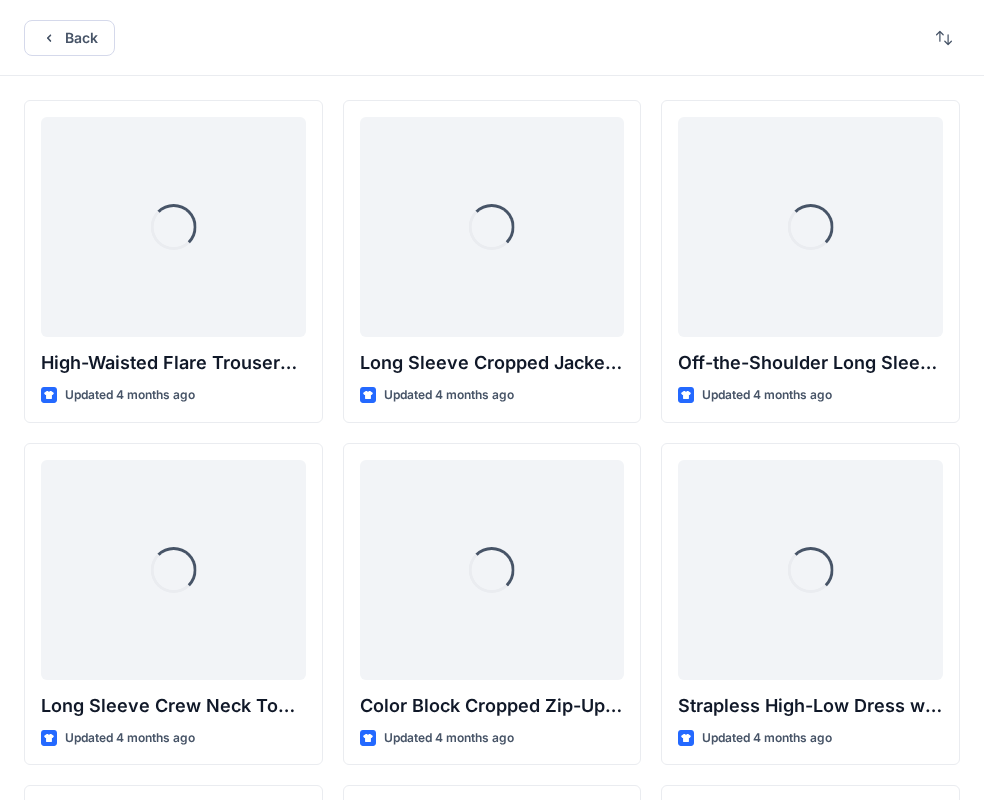 click on "Loading..." at bounding box center (173, 14614) 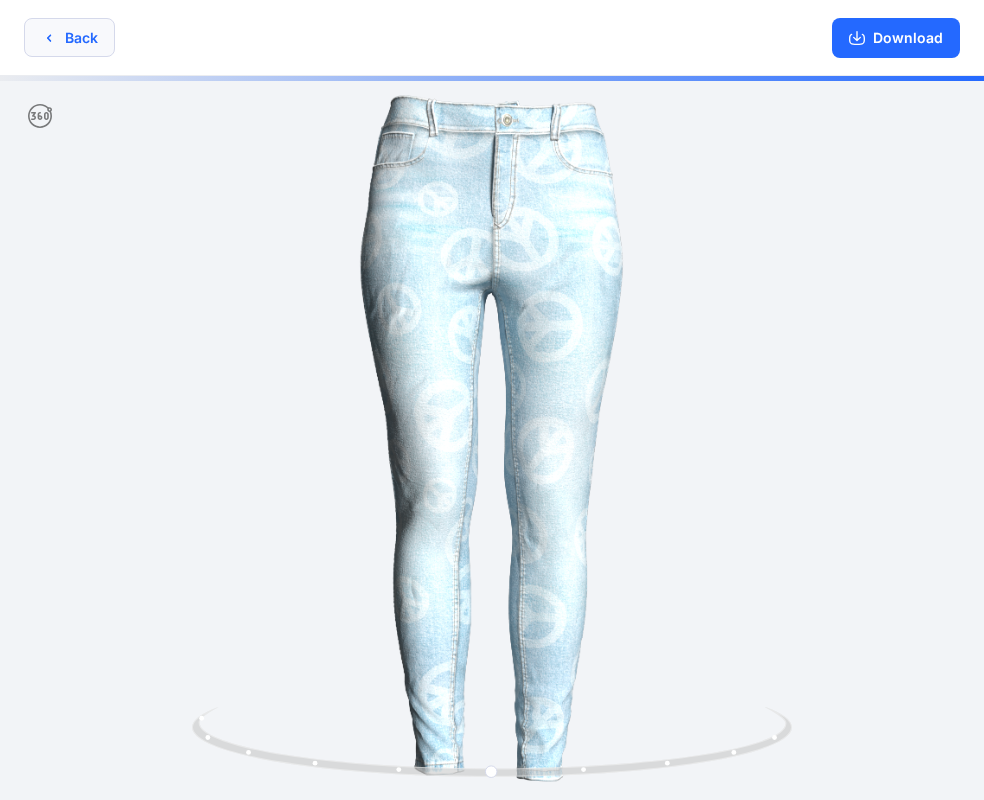click on "Back" at bounding box center (69, 37) 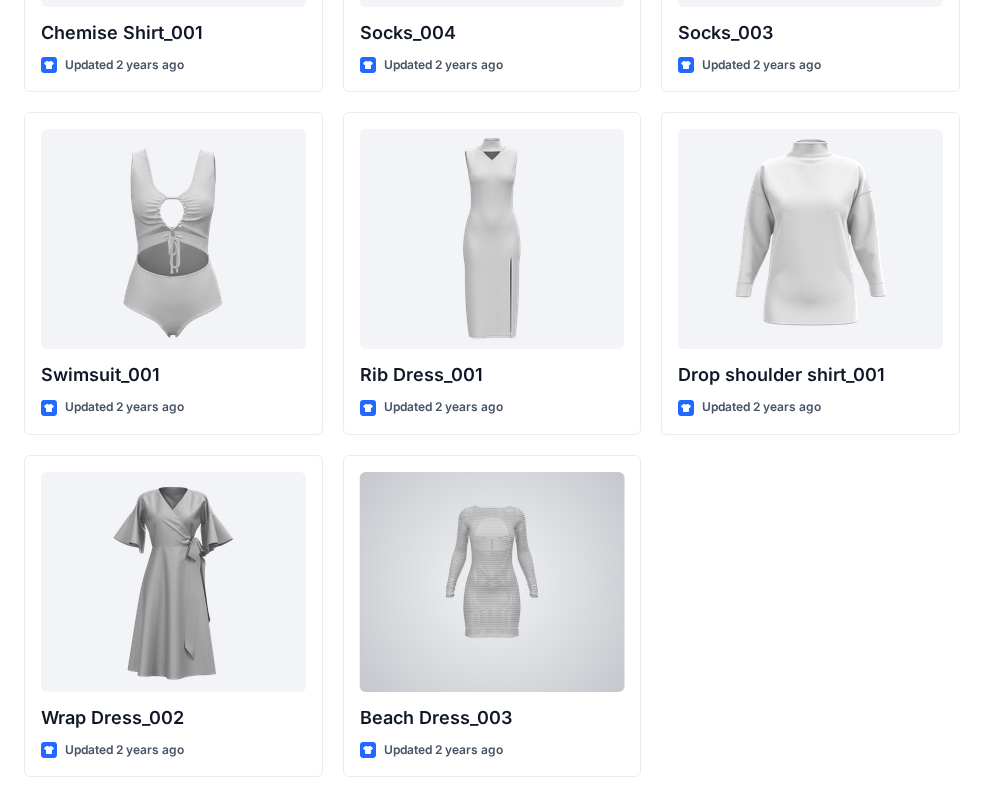 scroll, scrollTop: 24652, scrollLeft: 0, axis: vertical 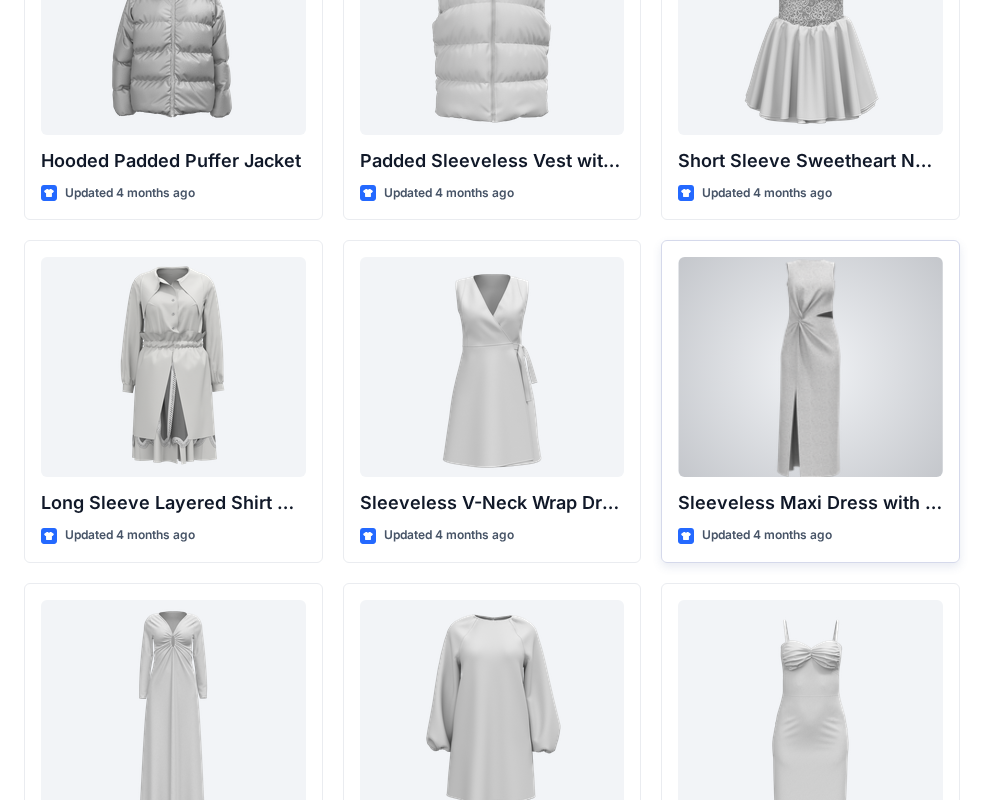 click at bounding box center (810, 367) 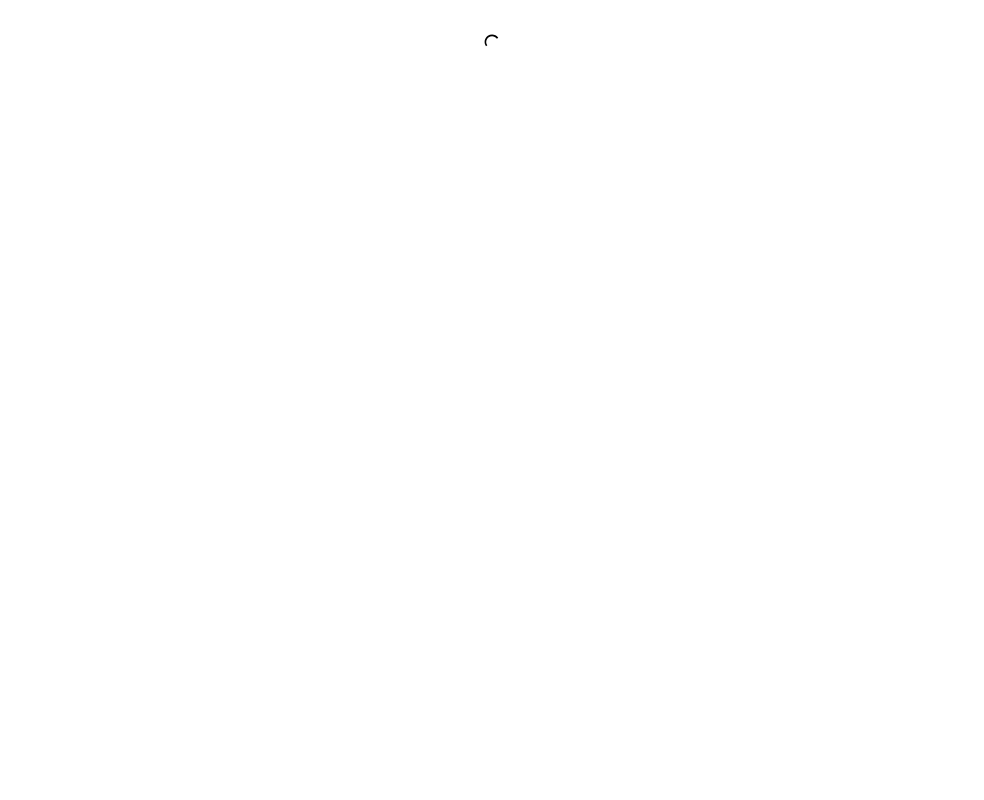 scroll, scrollTop: 0, scrollLeft: 0, axis: both 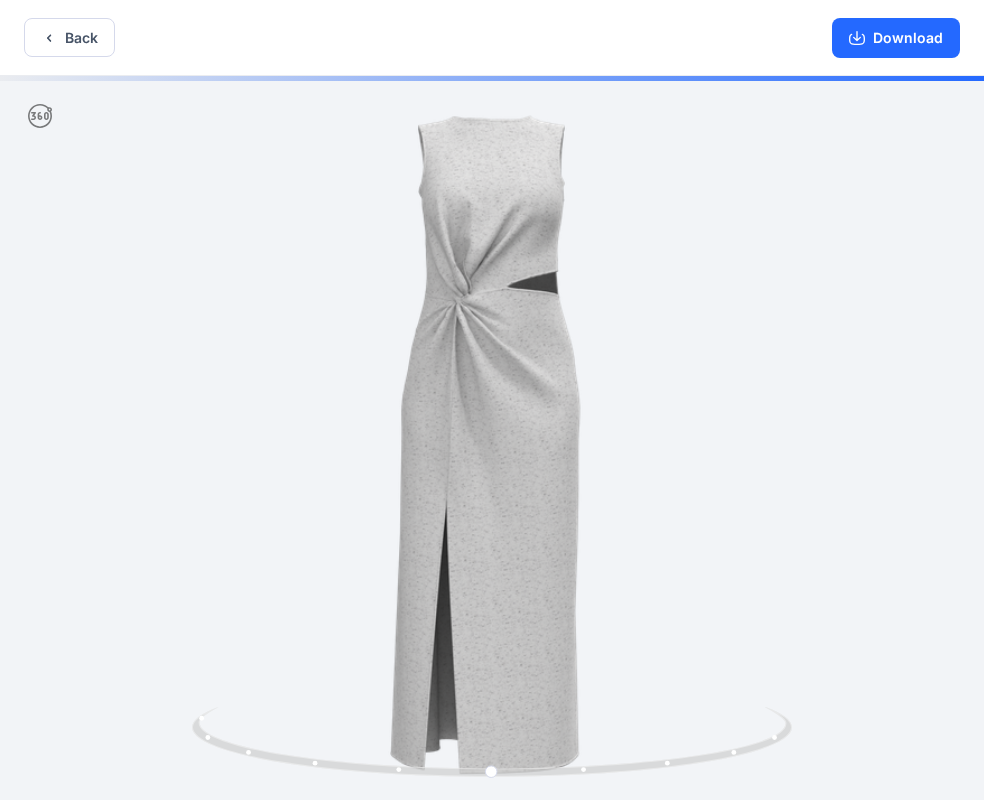 click at bounding box center (492, 440) 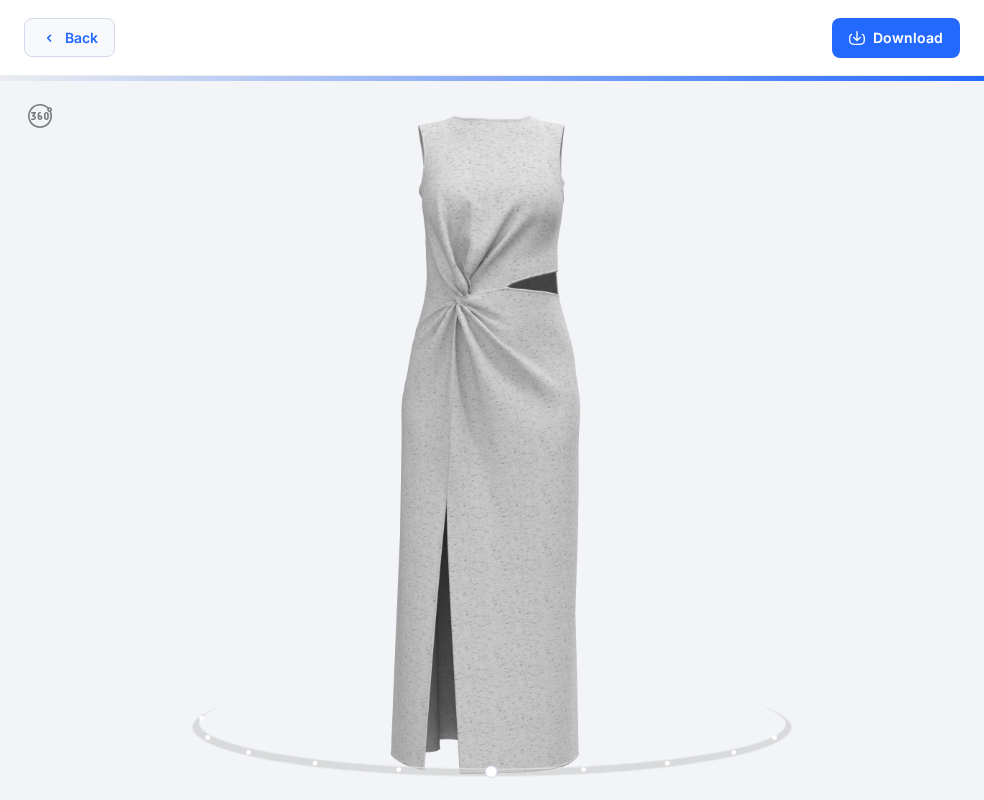 click 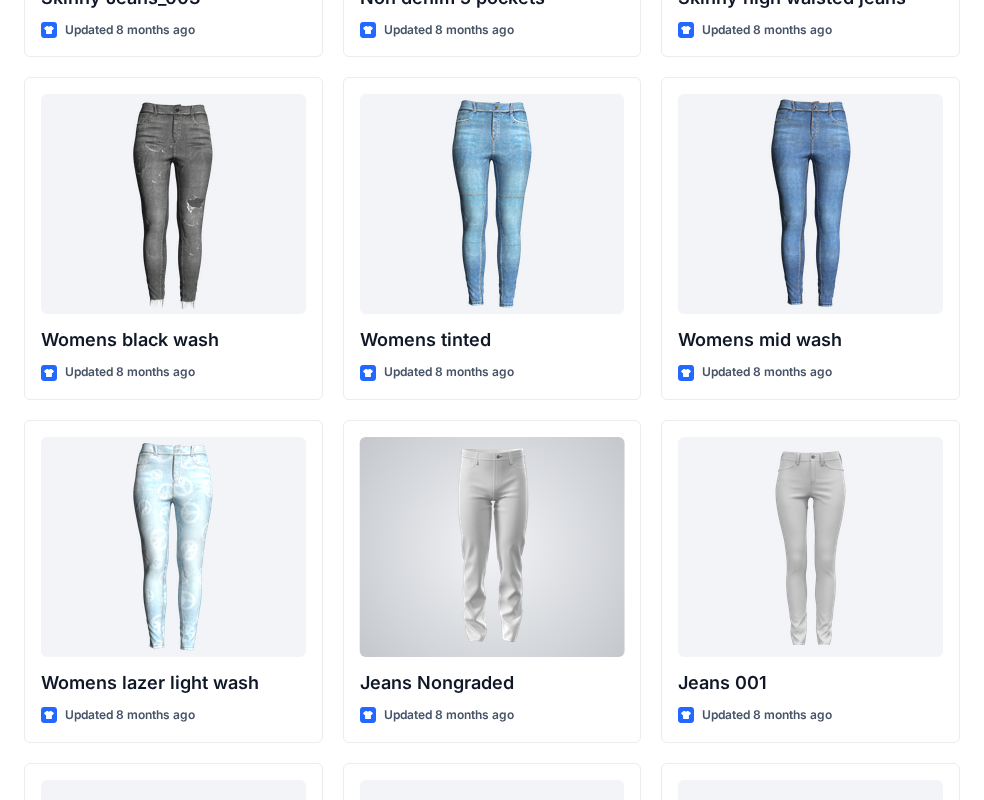 scroll, scrollTop: 14100, scrollLeft: 0, axis: vertical 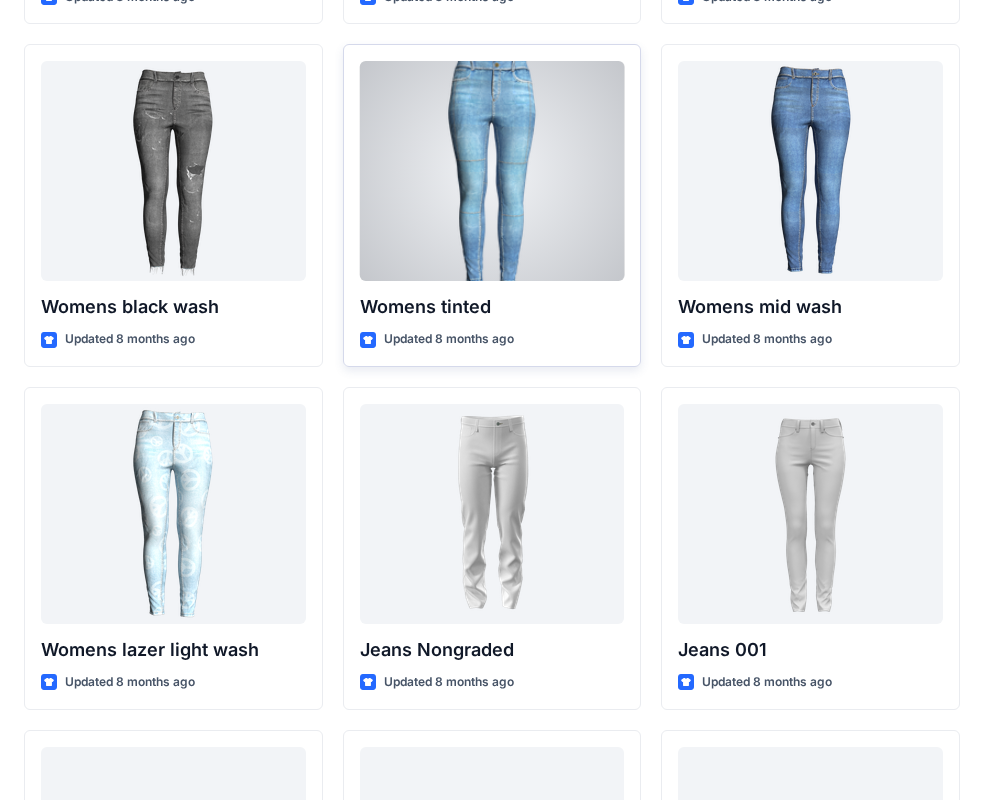 click at bounding box center [492, 171] 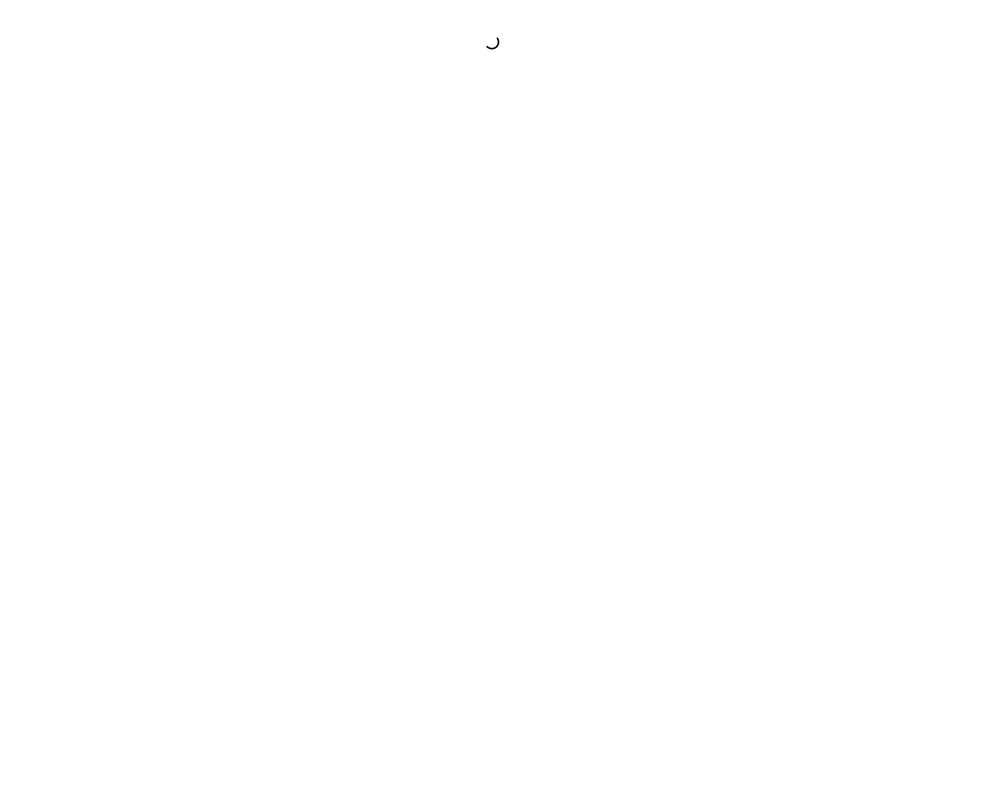 scroll, scrollTop: 0, scrollLeft: 0, axis: both 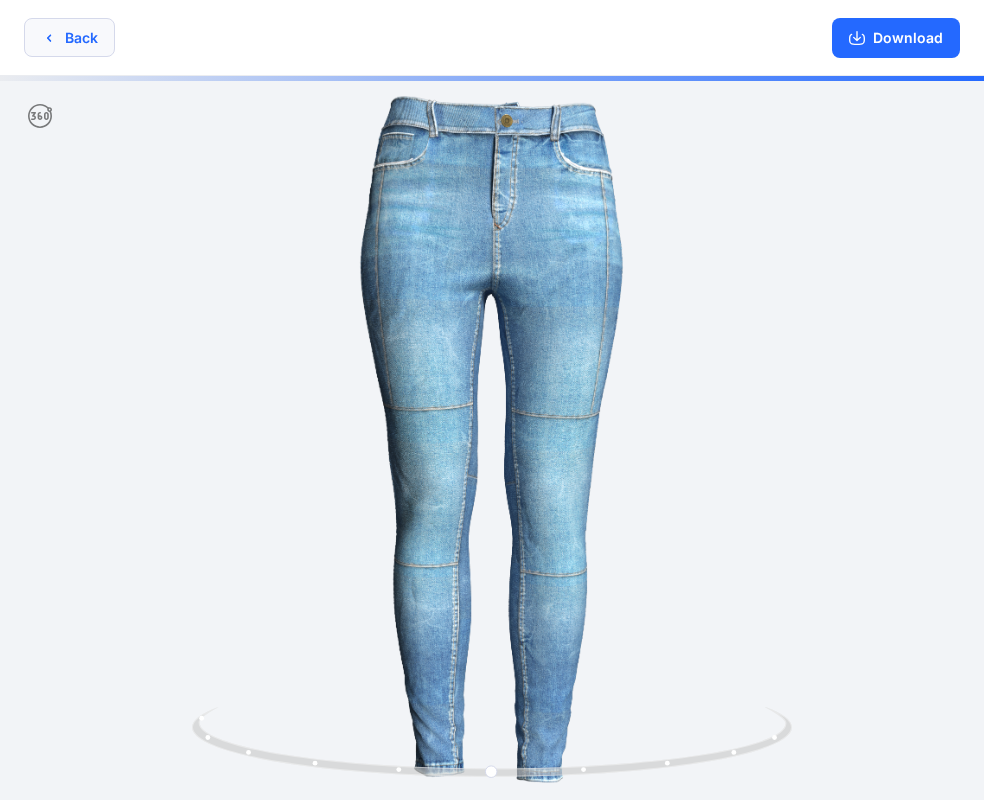 click 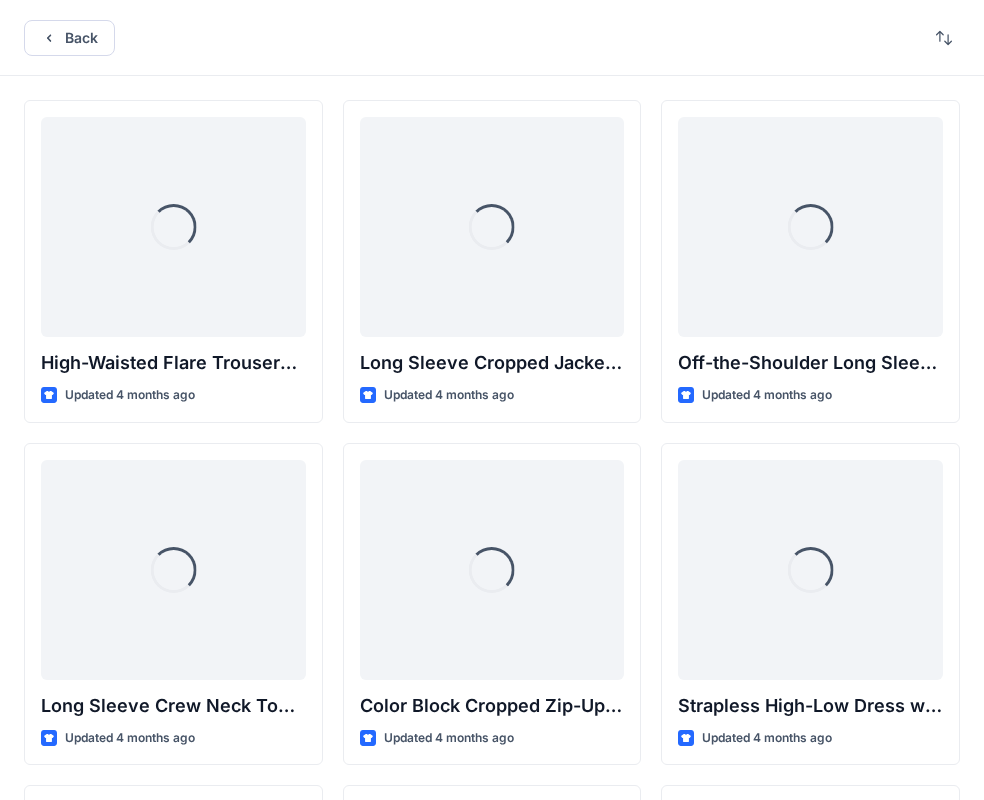 click on "Loading... High-Waisted Flare Trousers with Button Detail Updated 4 months ago Loading... Long Sleeve Crew Neck Top with Asymmetrical Tie Detail Updated 4 months ago Loading... Long Balloon Sleeve Mini Dress with Wrap Bodice Updated 4 months ago Loading... Halter Neck Fitted Mermaid Gown with Keyhole Detail Updated 4 months ago Loading... Square Neck Tiered Maxi Dress with Ruffle Sleeves Updated 4 months ago Loading... Three-Quarter Sleeve Deep V-Neck Button-Down Top Updated 4 months ago Loading... Bandeau Bikini Top with Y-Back Straps and Stitch Detail Updated 4 months ago Loading... Hooded Padded Puffer Jacket Updated 4 months ago Loading... Long Sleeve Layered Shirt Dress with Drawstring Waist Updated 4 months ago Loading... Long Sleeve V-Neck Maxi Dress with Twisted Detail Updated 4 months ago Loading... Short Sleeve Collared Mini Dress with Drawstring Waist Updated 4 months ago Loading... Zip-Up Hoodie with Pouch Pockets Updated 4 months ago Loading... Long Sleeve Collared Jumpsuit with Belt Loading..." at bounding box center [173, 12764] 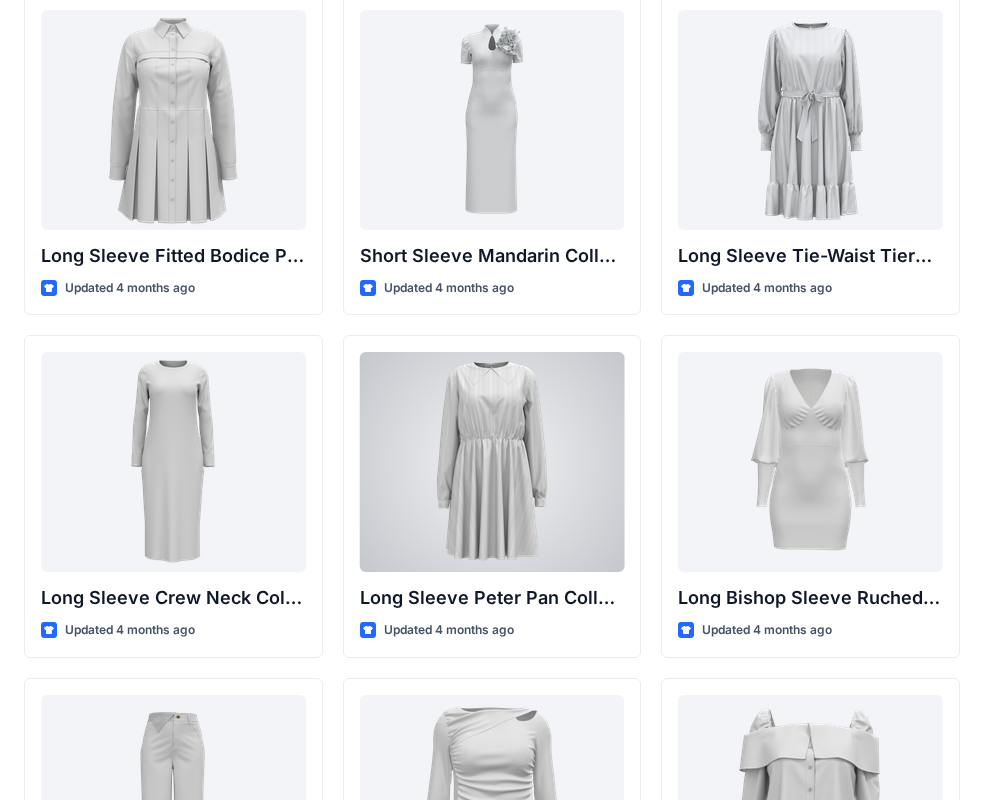 scroll, scrollTop: 7400, scrollLeft: 0, axis: vertical 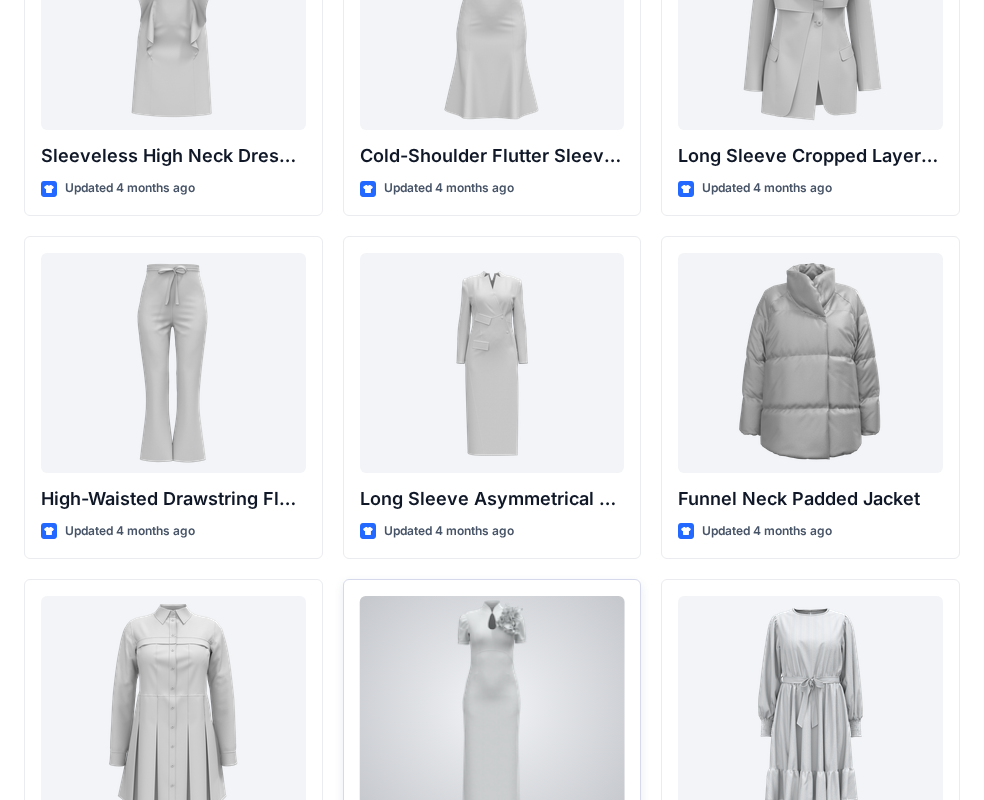 click at bounding box center [492, 706] 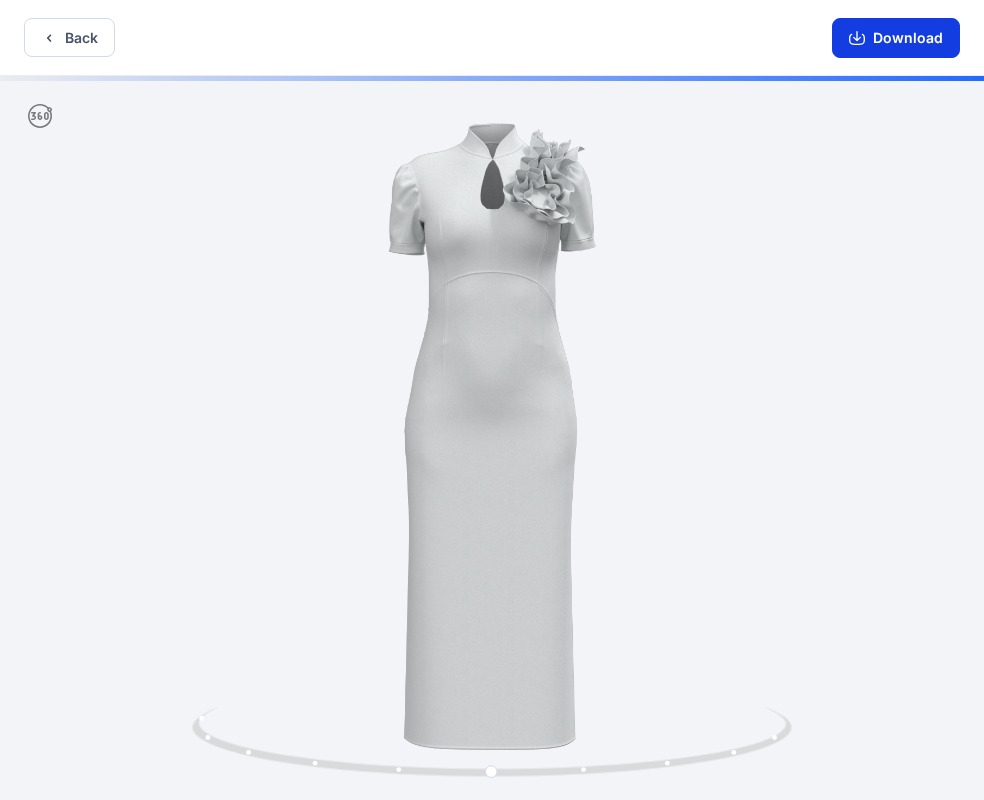 click on "Download" at bounding box center (896, 38) 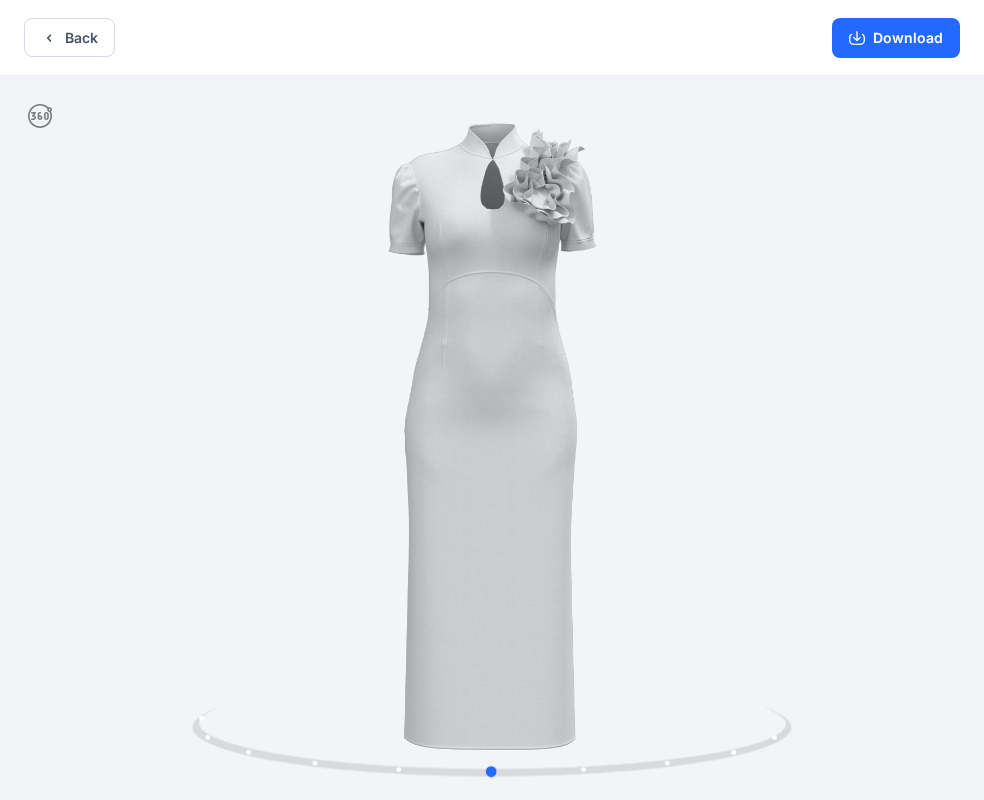click at bounding box center [492, 440] 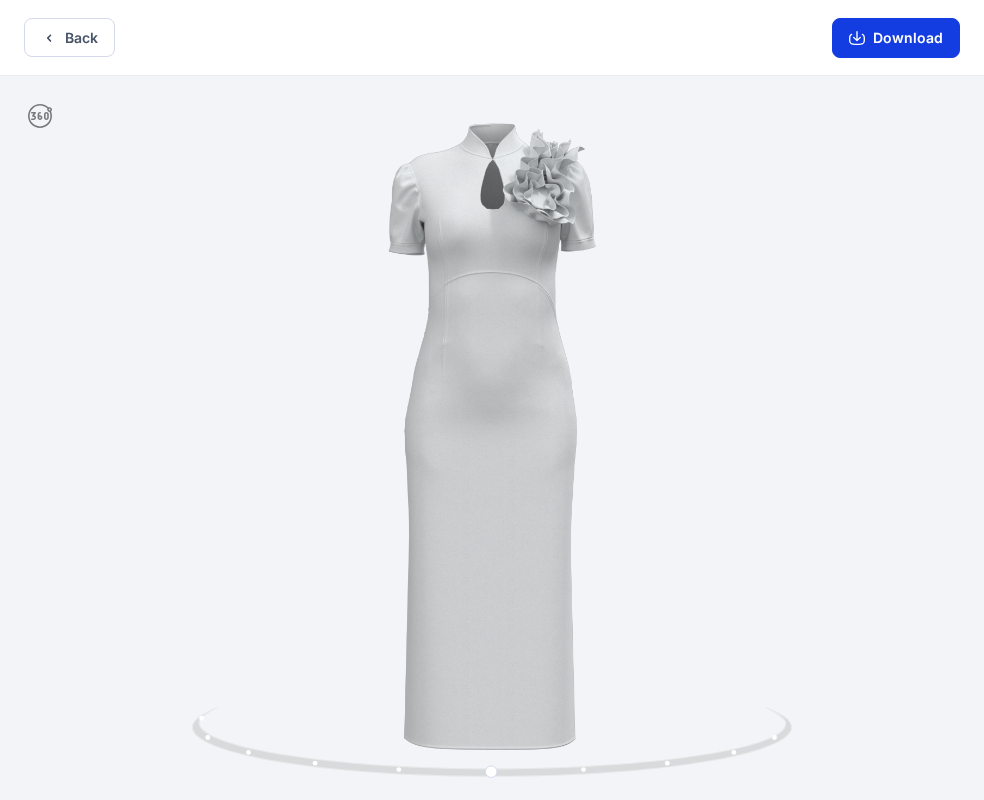 click 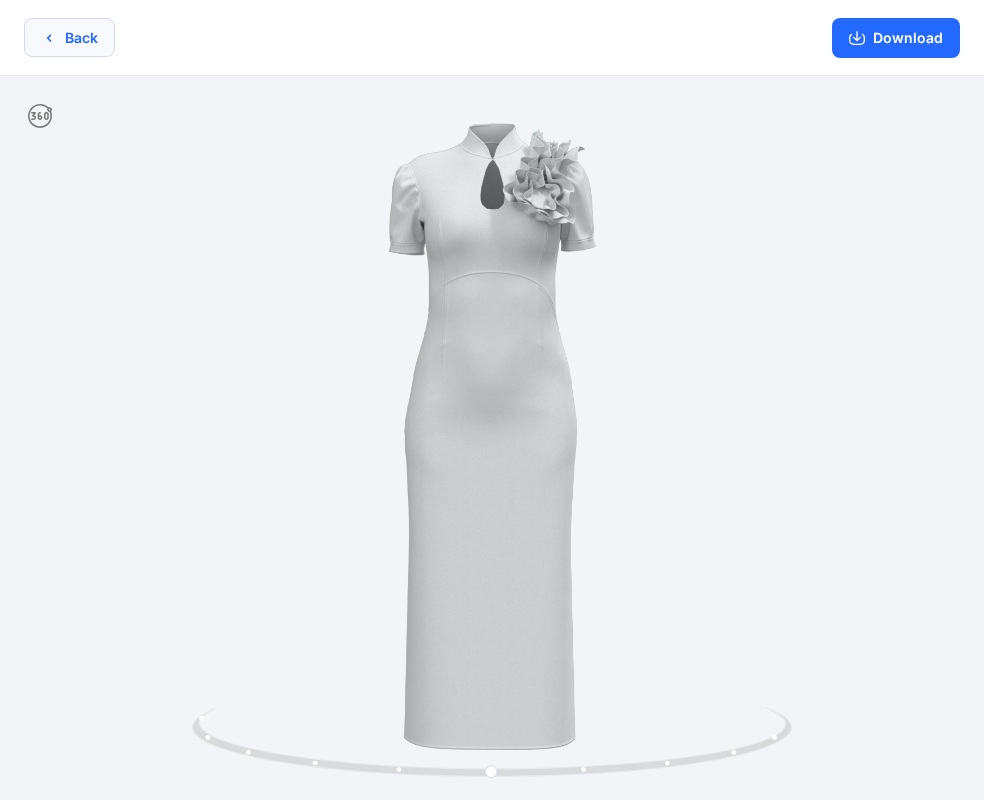 click on "Back" at bounding box center [69, 37] 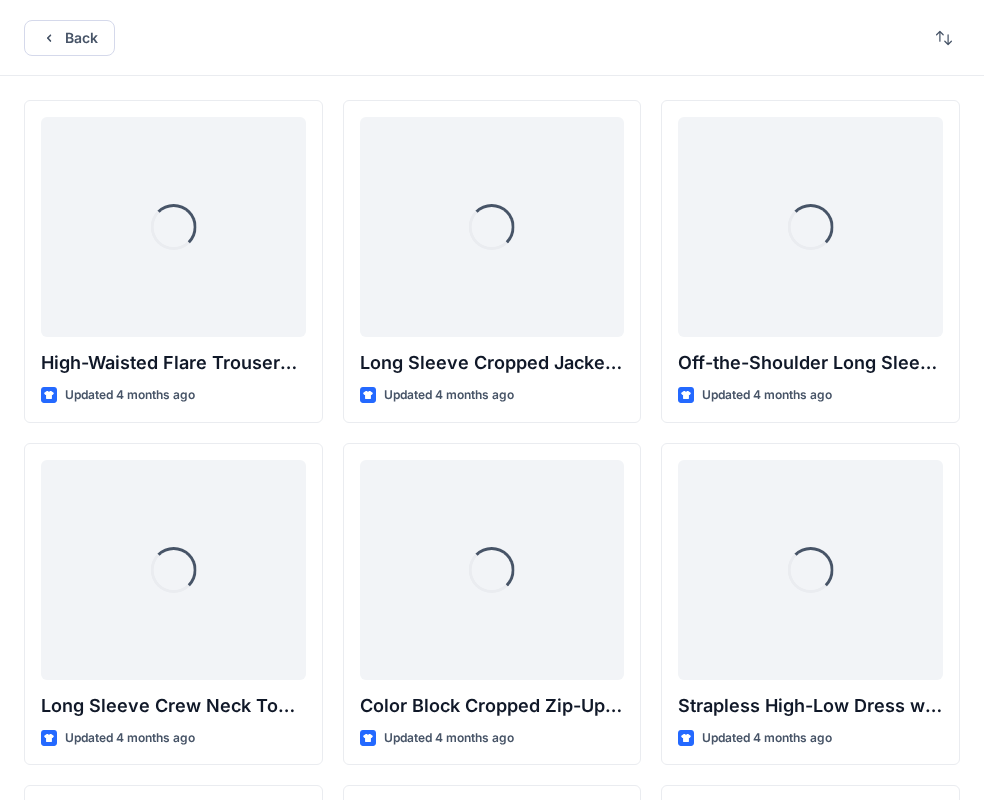 scroll, scrollTop: 7400, scrollLeft: 0, axis: vertical 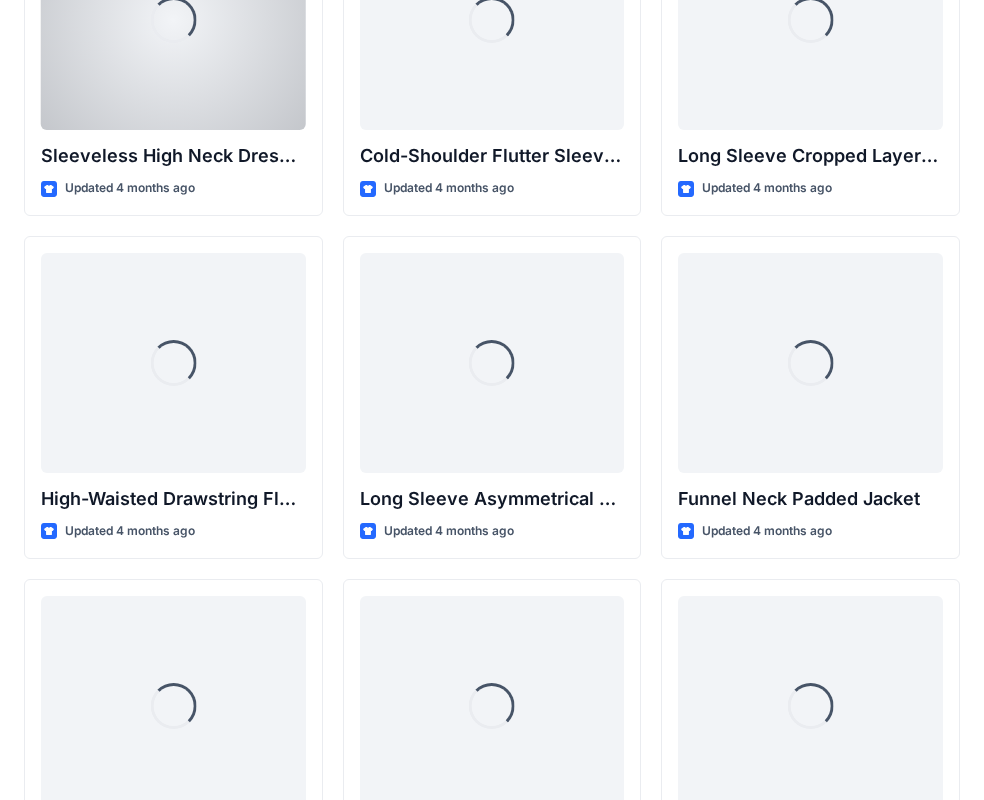 click on "Loading..." at bounding box center [173, 20] 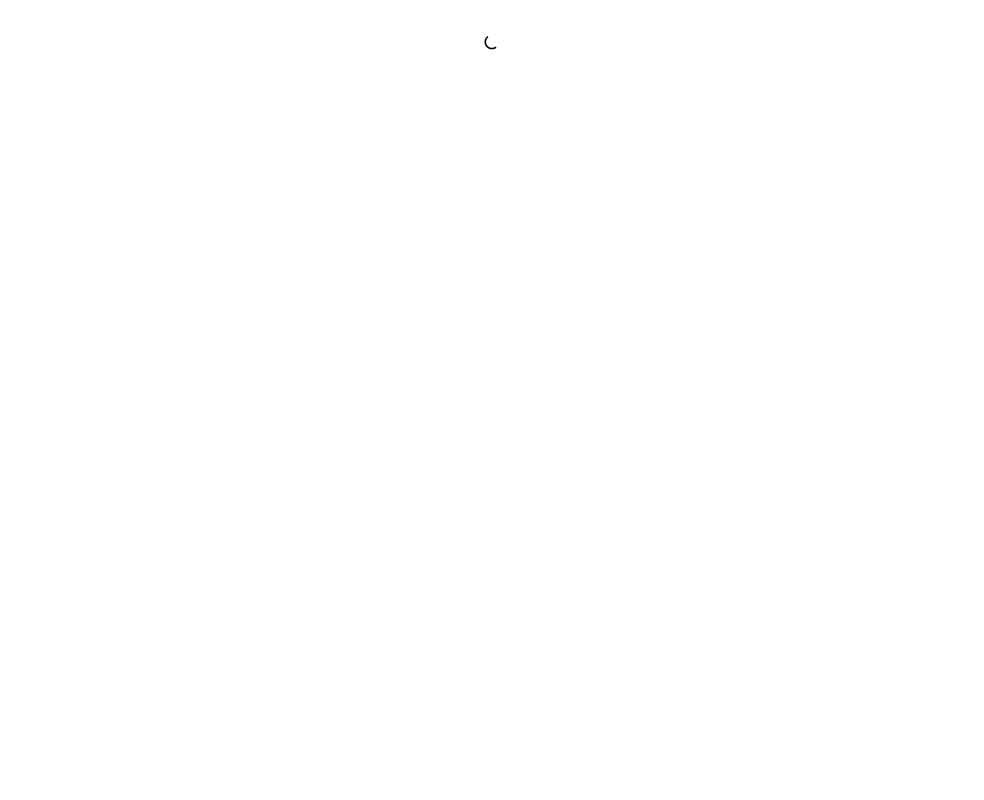 scroll, scrollTop: 0, scrollLeft: 0, axis: both 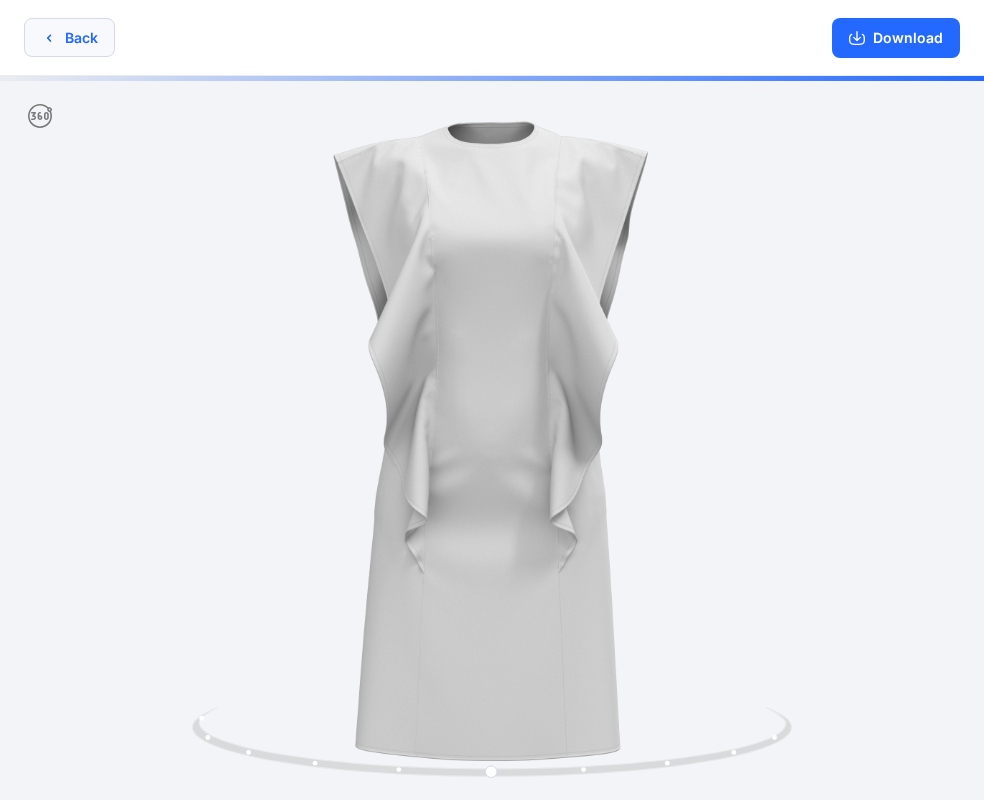 click 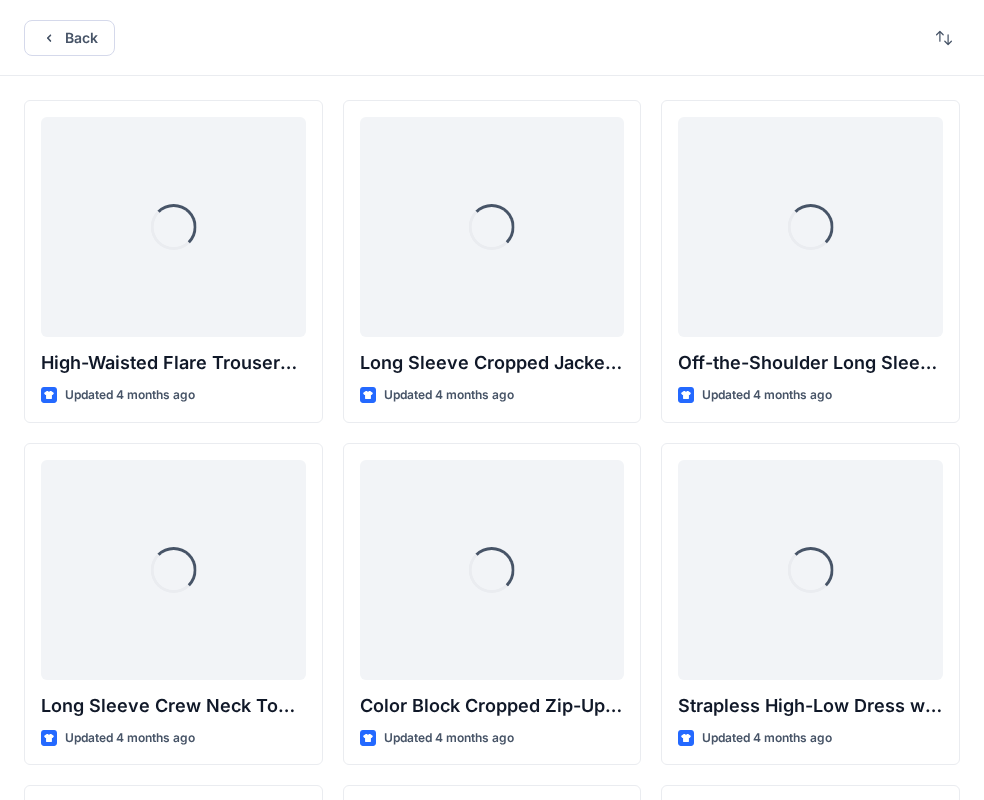 scroll, scrollTop: 7400, scrollLeft: 0, axis: vertical 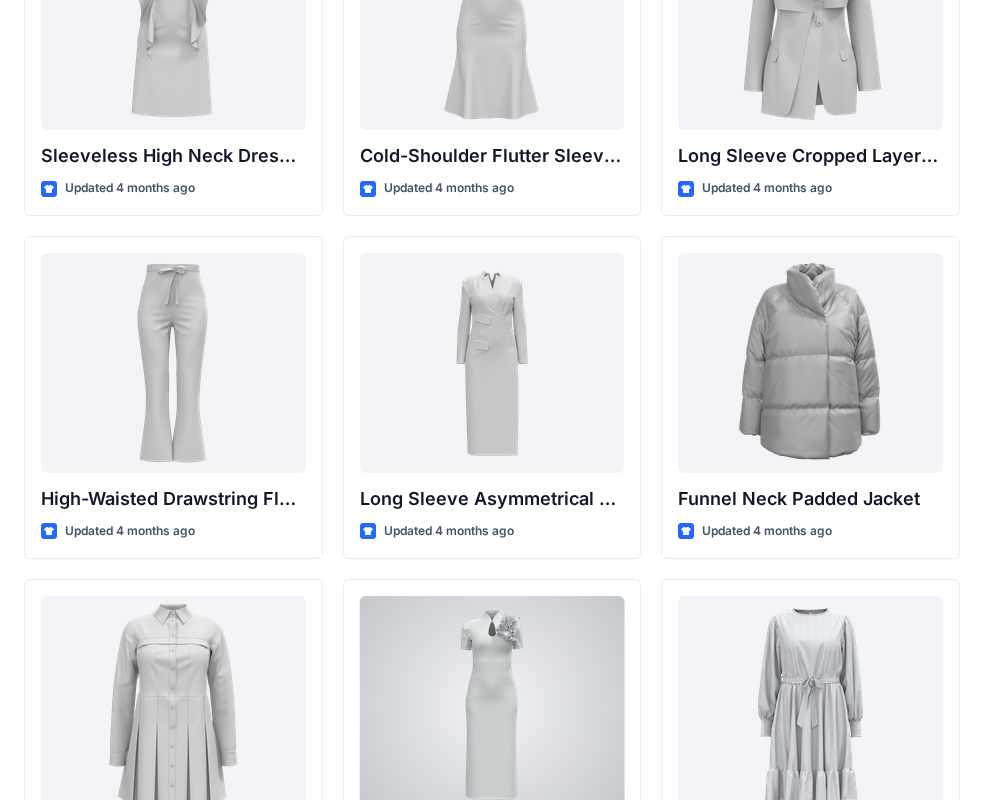 click at bounding box center [492, 706] 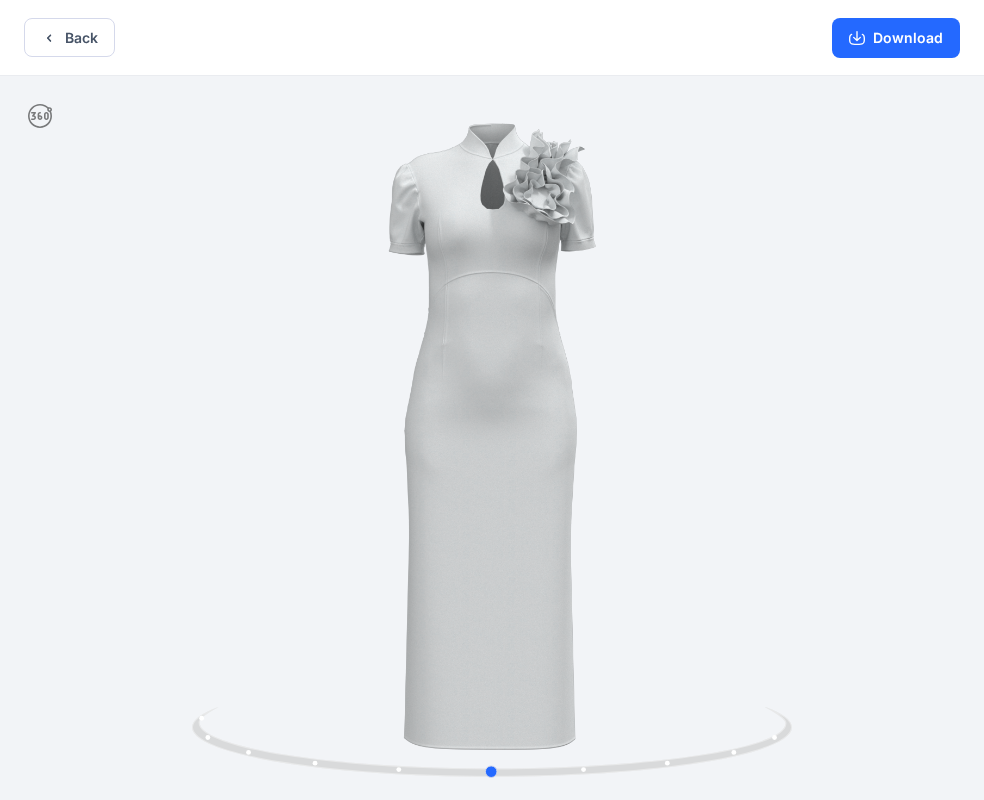 click at bounding box center [492, 440] 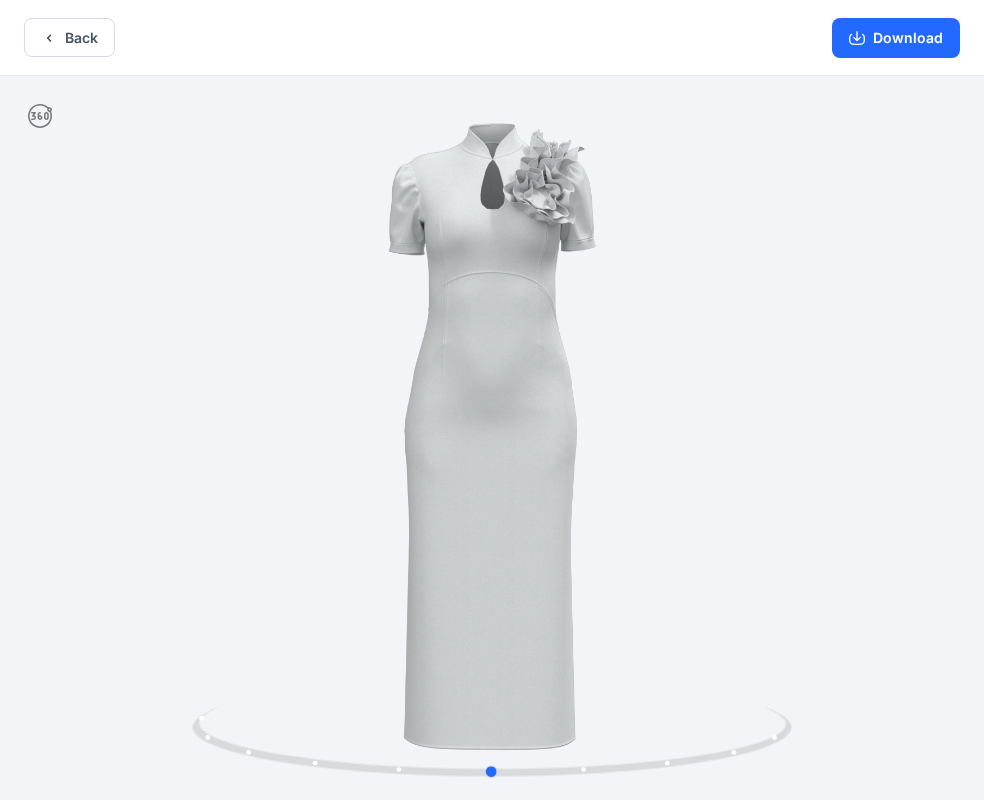 click at bounding box center [492, 440] 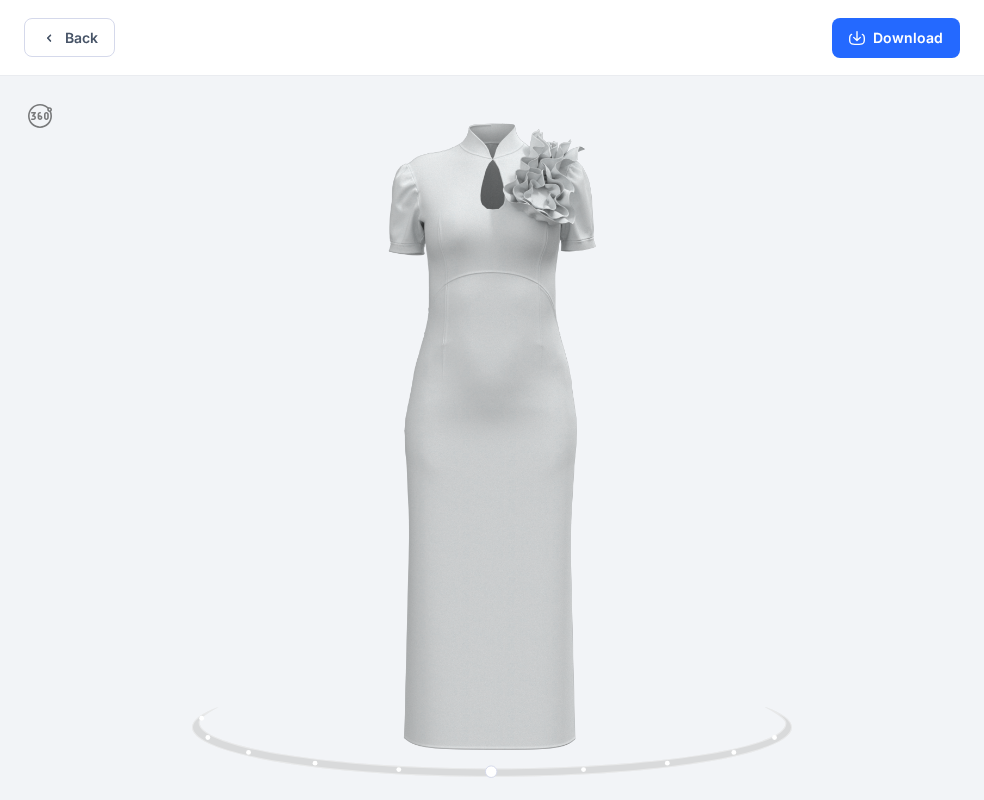 click at bounding box center [492, 440] 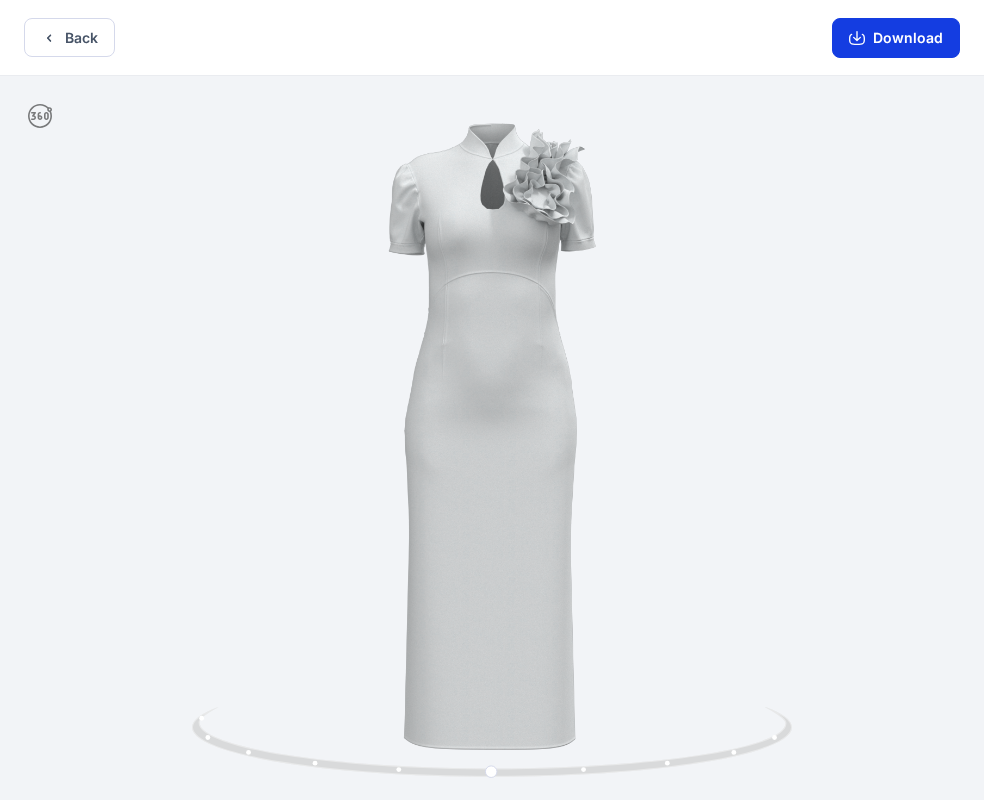 click on "Download" at bounding box center (896, 38) 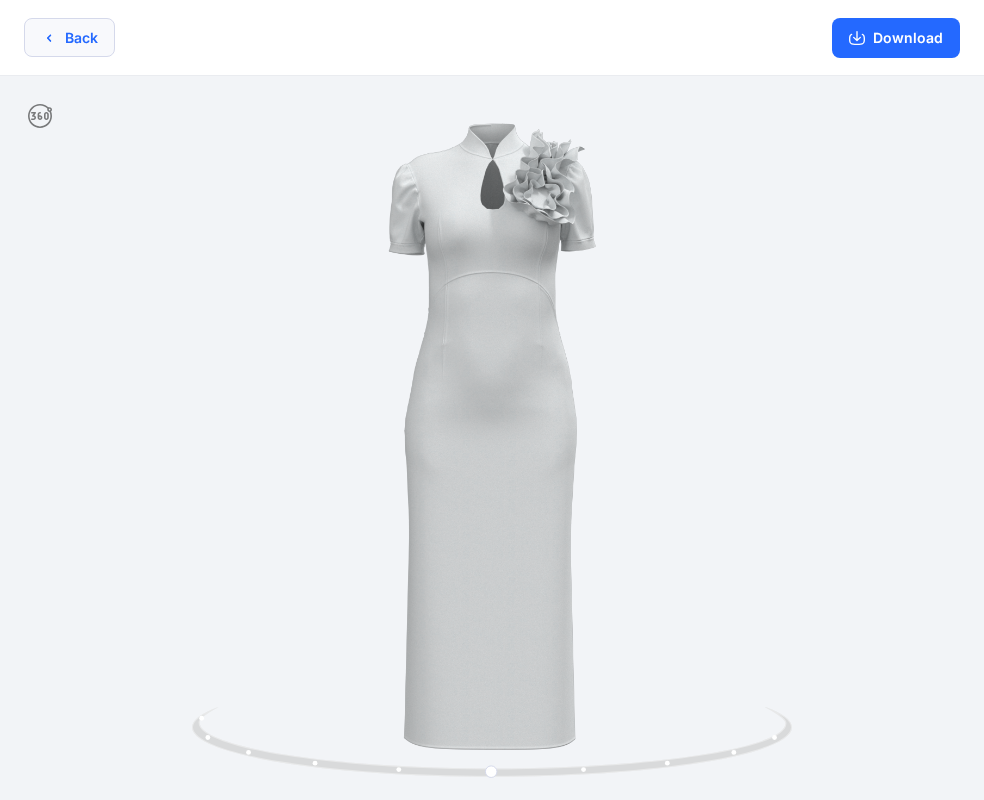 click on "Back" at bounding box center [69, 37] 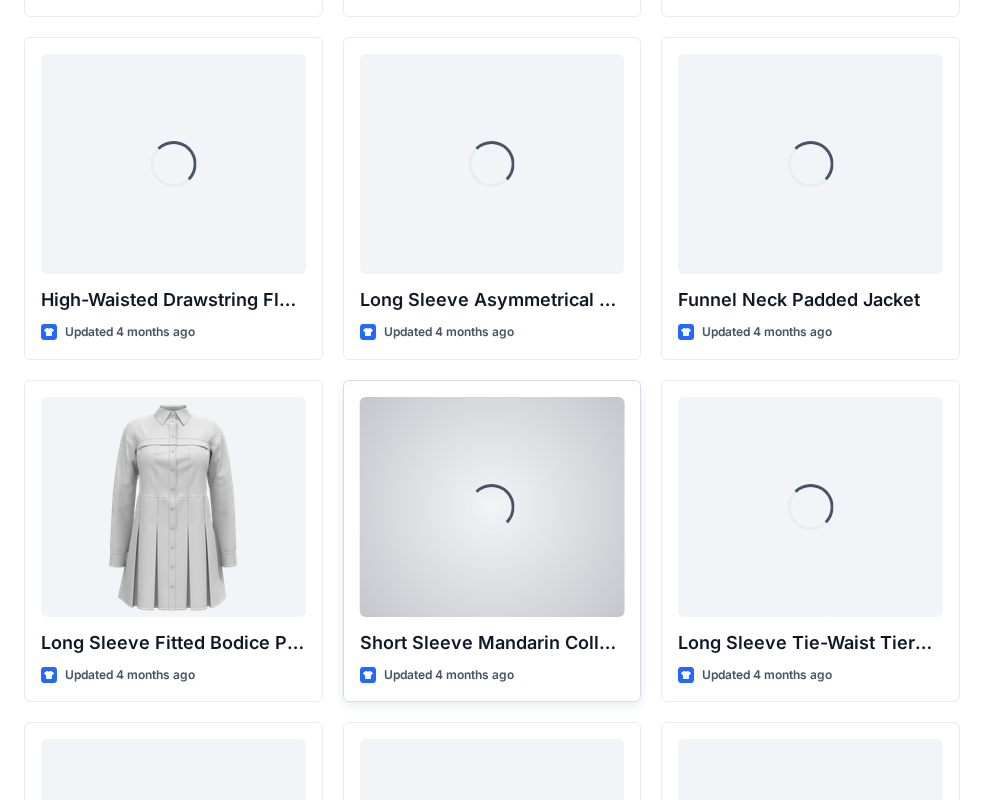 scroll, scrollTop: 7600, scrollLeft: 0, axis: vertical 